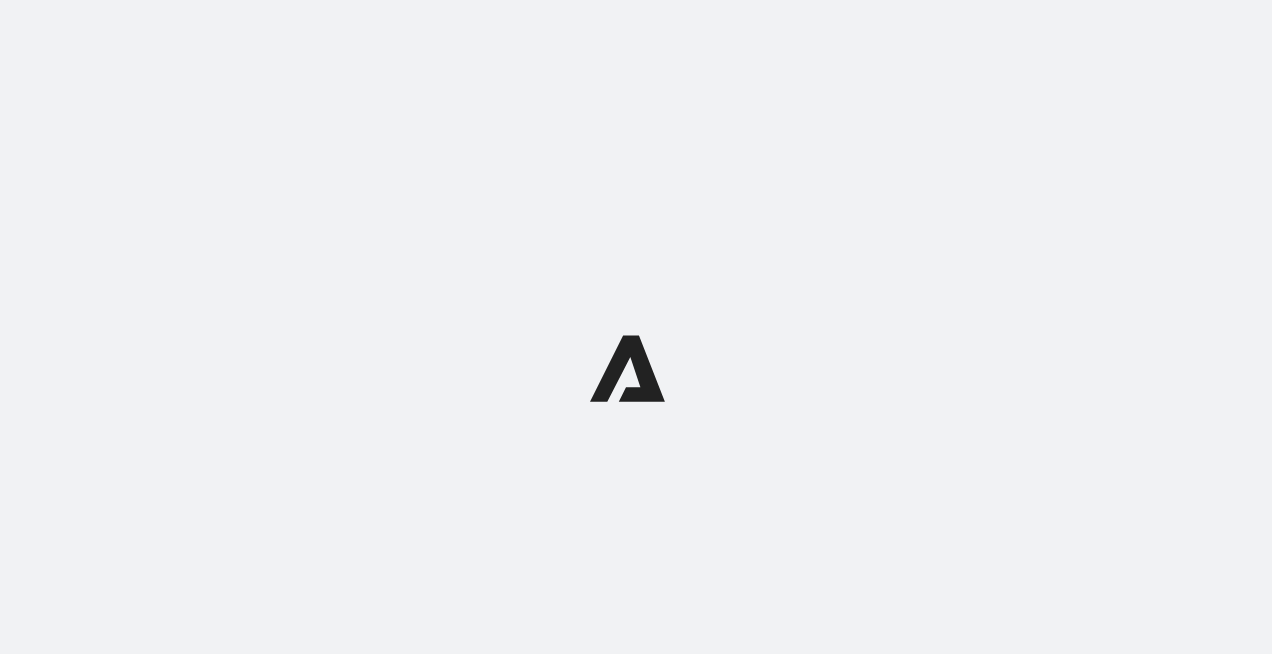 scroll, scrollTop: 0, scrollLeft: 0, axis: both 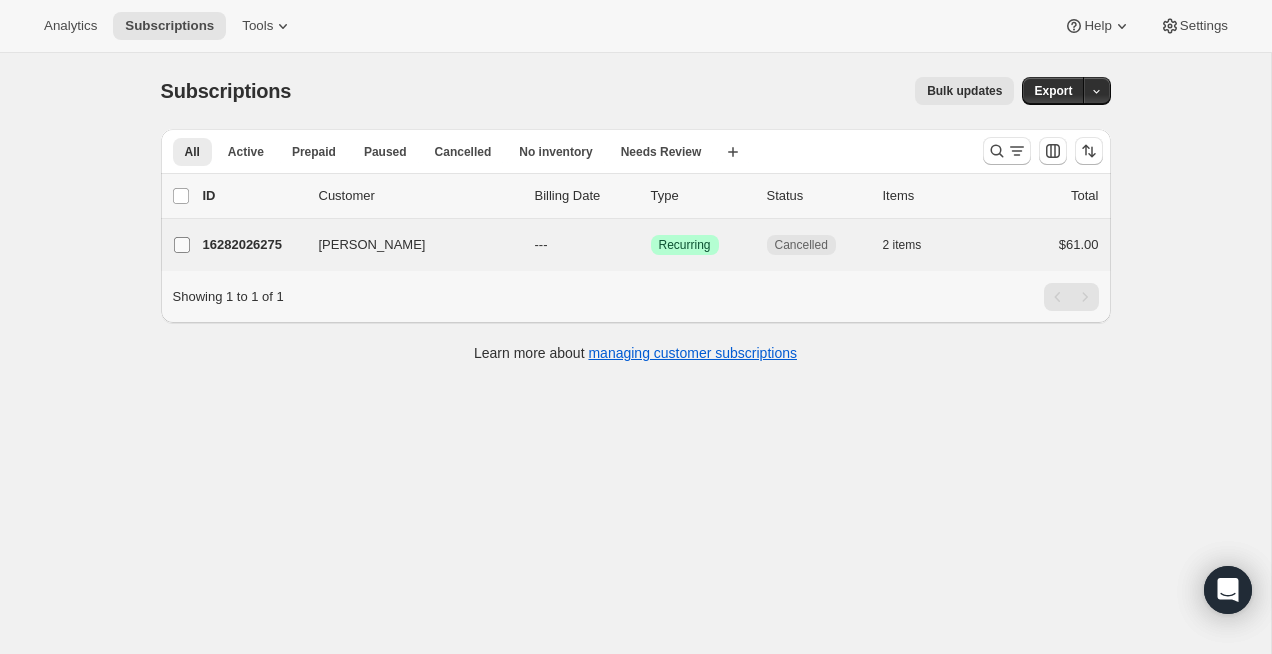 click on "Elizabeth Ruiz" at bounding box center [182, 245] 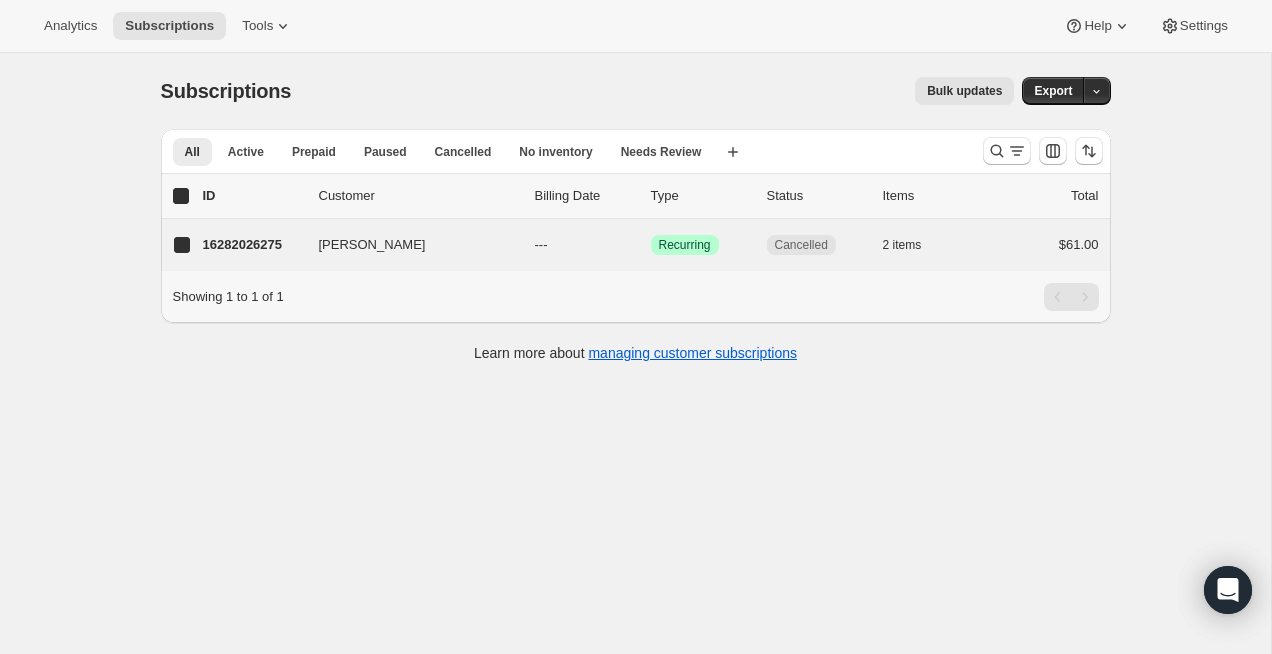 checkbox on "true" 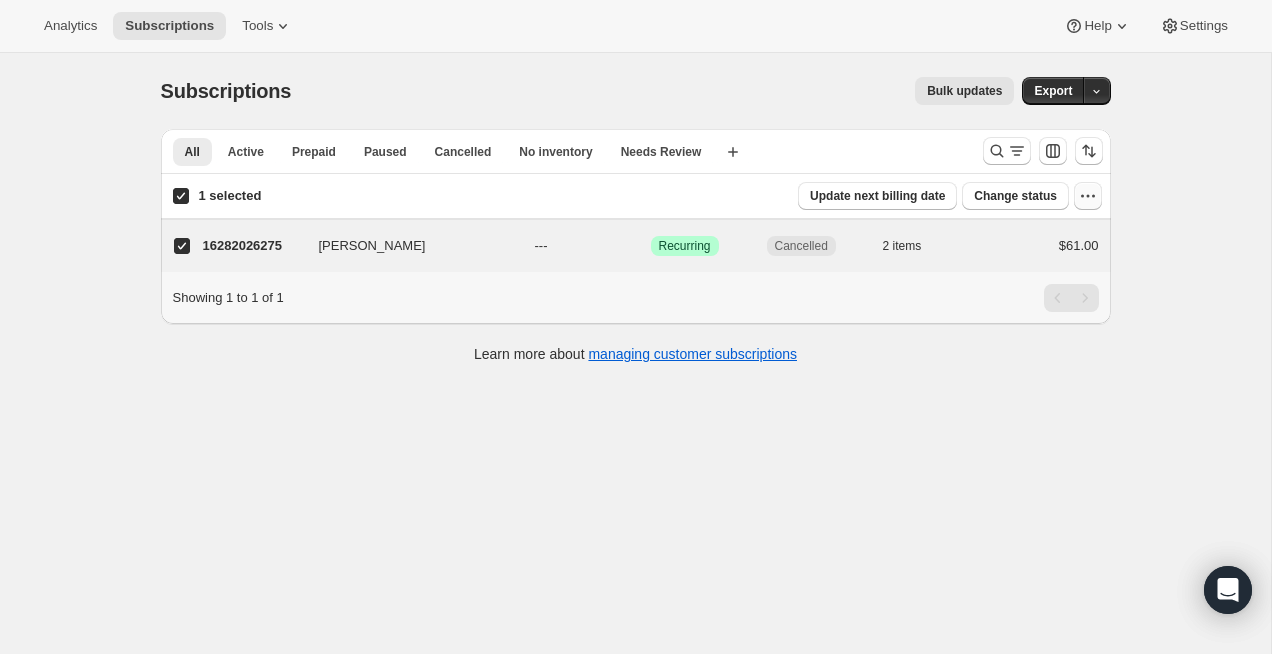 click at bounding box center [1088, 196] 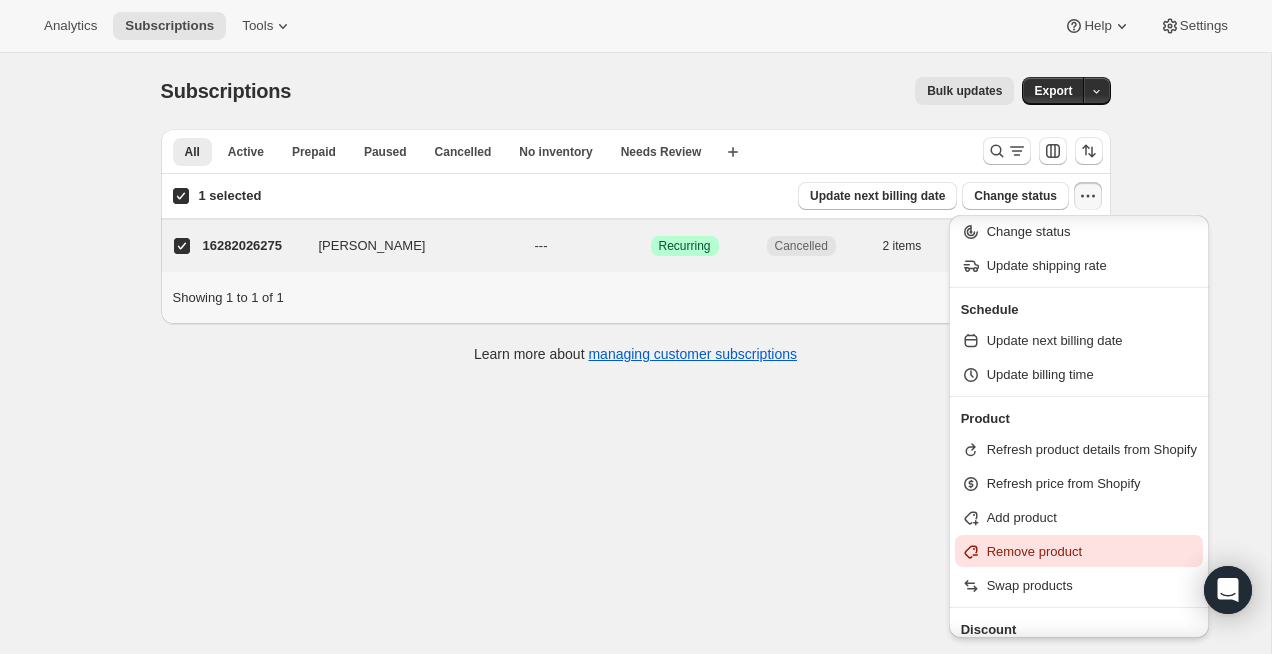 scroll, scrollTop: 0, scrollLeft: 0, axis: both 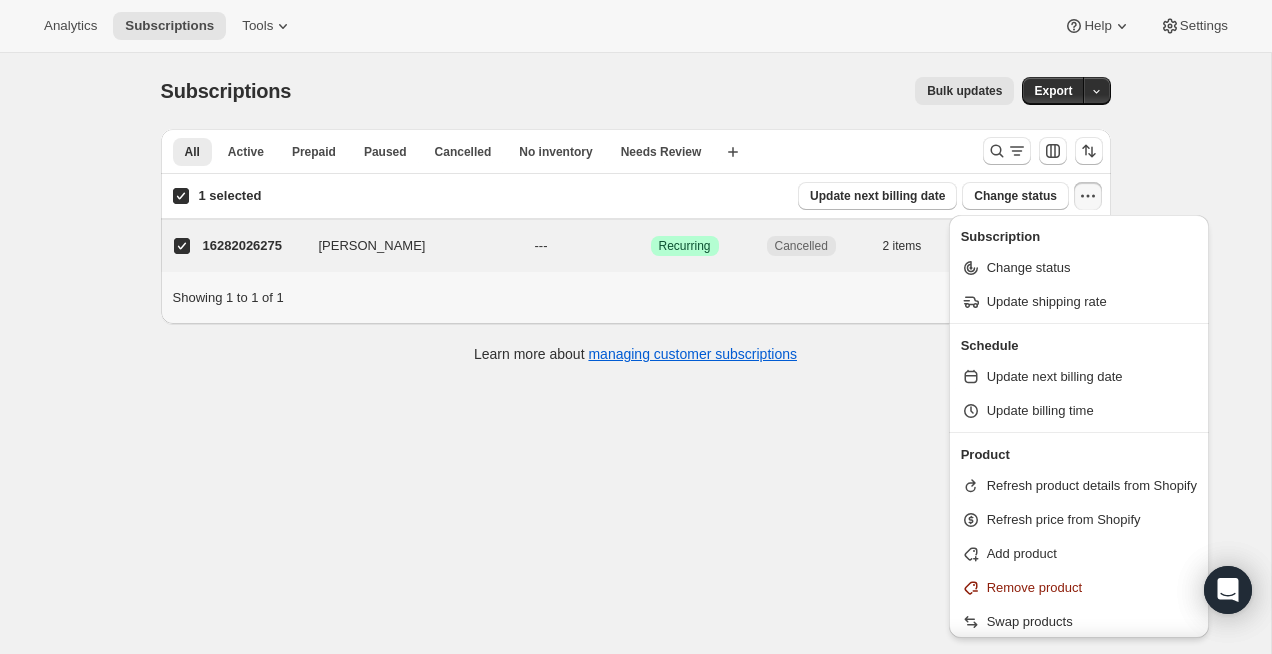 click on "Subscriptions. This page is ready Subscriptions Bulk updates More actions Bulk updates Export All Active Prepaid Paused Cancelled No inventory Needs Review More views All Active Prepaid Paused Cancelled No inventory Needs Review More views Create new view 1 selected Update next billing date Change status Showing 2 subscriptions Select all 2 subscriptions Showing 2 subscriptions Select Select all 2 subscriptions 1 selected list header ID Customer Billing Date Type Status Items Total Elizabeth Ruiz 16282026275 Elizabeth Ruiz --- Success Recurring Cancelled 2   items $61.00 Showing 1 to 1 of 1 Learn more about   managing customer subscriptions" at bounding box center [635, 380] 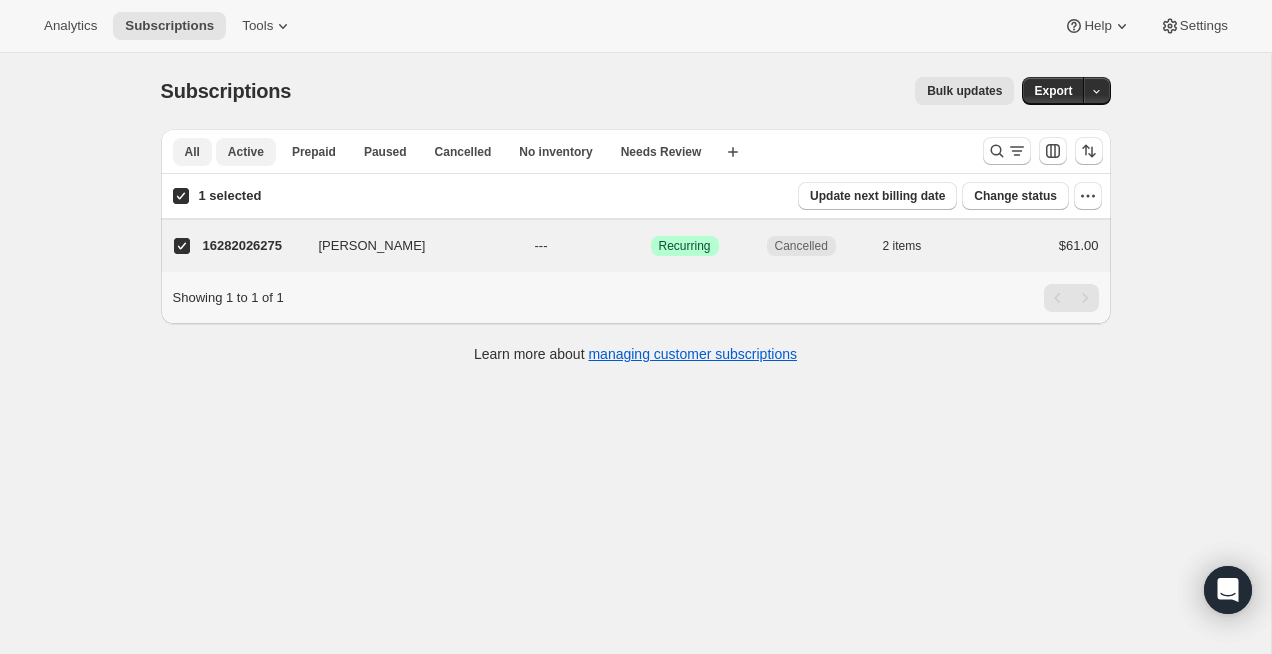 click on "Active" at bounding box center [246, 152] 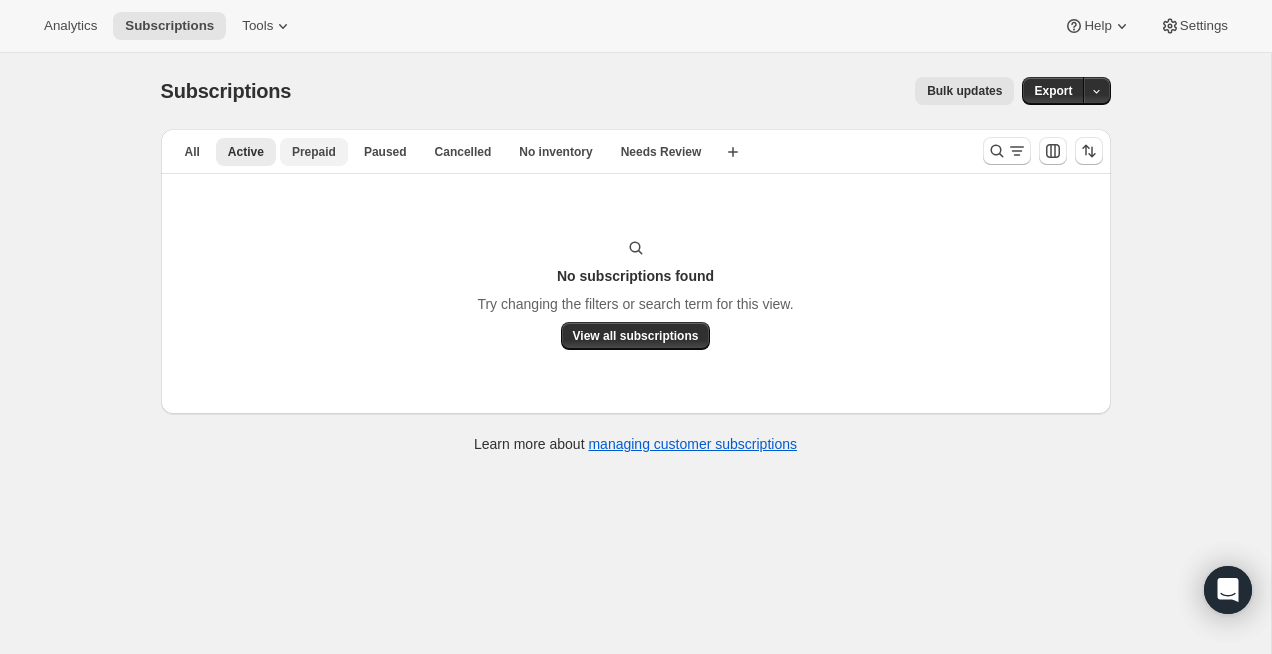 click on "Prepaid" at bounding box center [314, 152] 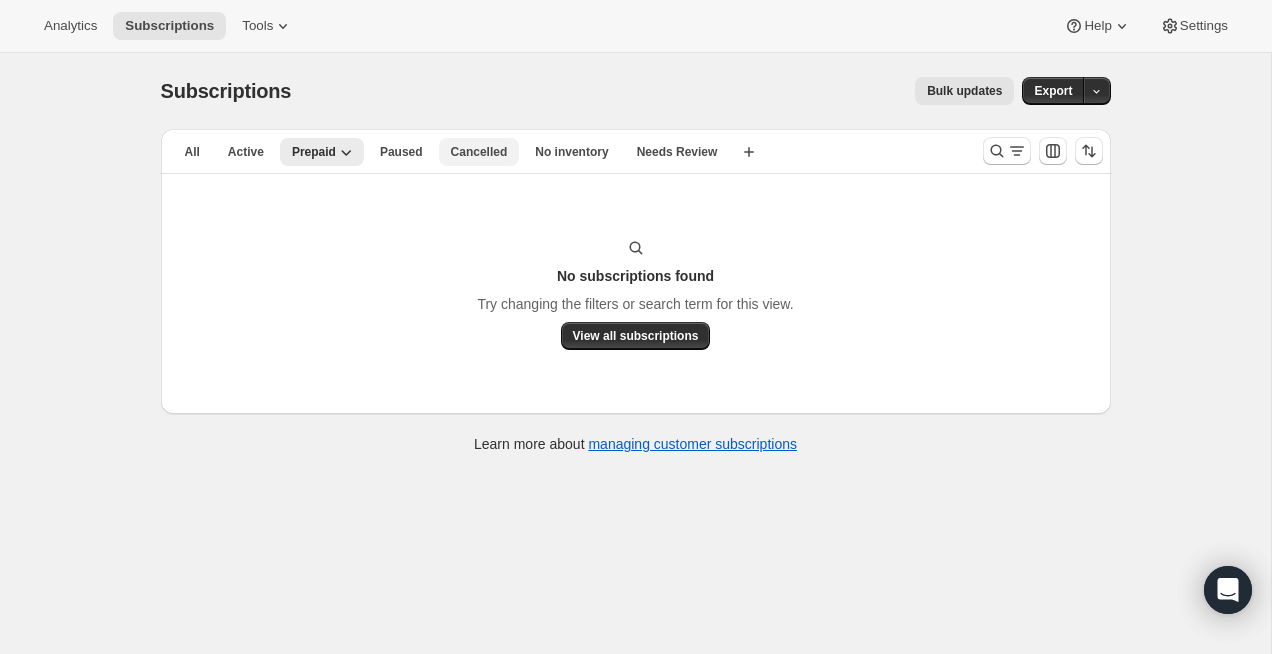 click on "Cancelled" at bounding box center (479, 152) 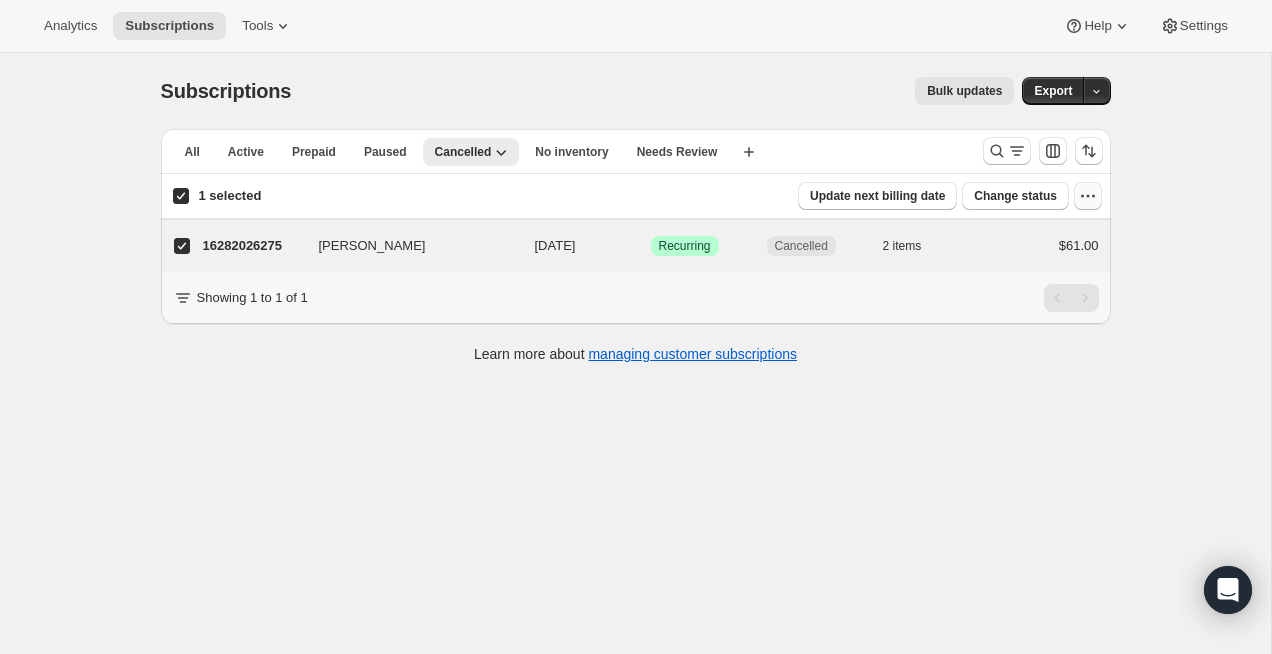 click 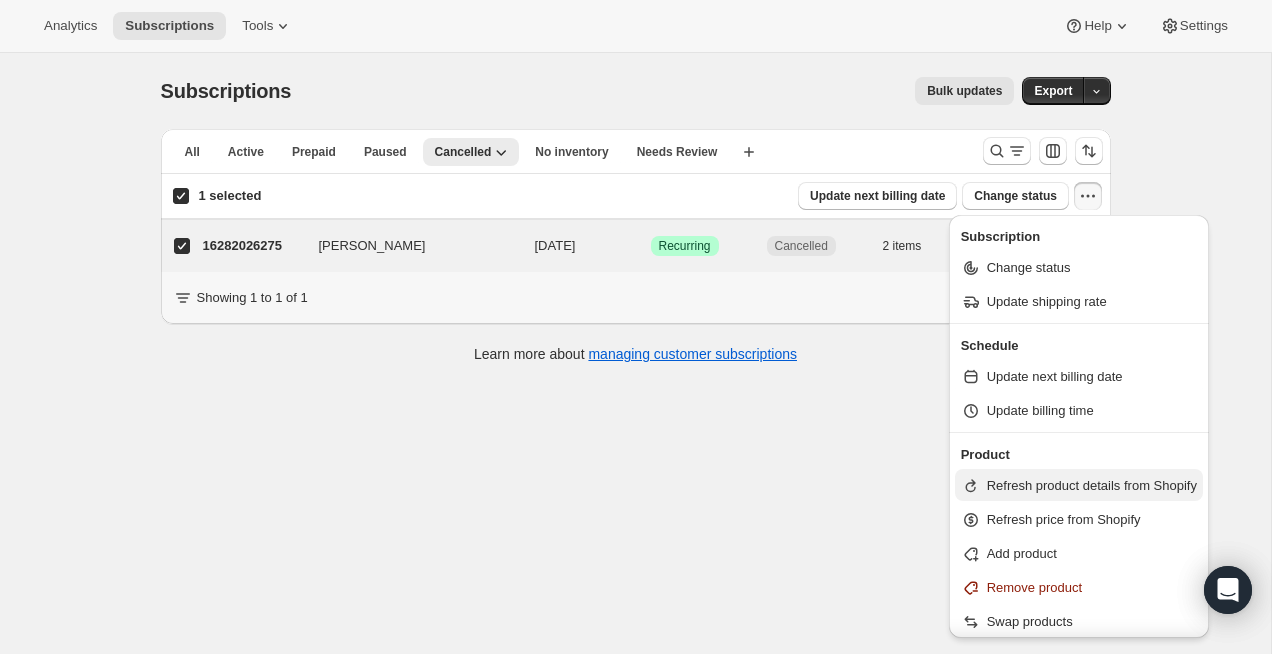 scroll, scrollTop: 80, scrollLeft: 0, axis: vertical 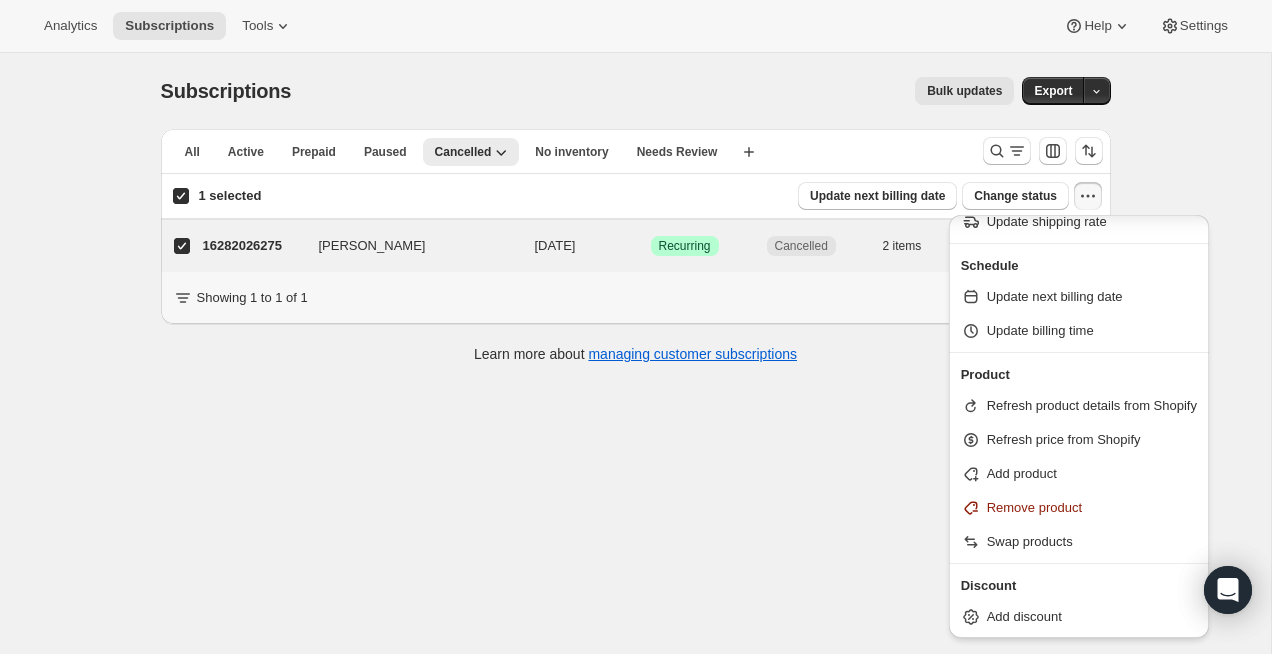 click on "Subscriptions. This page is ready Subscriptions Bulk updates More actions Bulk updates Export All Active Prepaid Paused Cancelled No inventory Needs Review More views All Active Prepaid Paused Cancelled No inventory Needs Review More views Create new view 1 selected Update next billing date Change status Showing 2 subscriptions Select all 2 subscriptions Showing 2 subscriptions Select Select all 2 subscriptions 1 selected list header ID Customer Cancelled Date Type Status Items Total Elizabeth Ruiz 16282026275 Elizabeth Ruiz 07/09/2025 Success Recurring Cancelled 2   items $61.00 Showing 1 to 1 of 1 Learn more about   managing customer subscriptions" at bounding box center (635, 380) 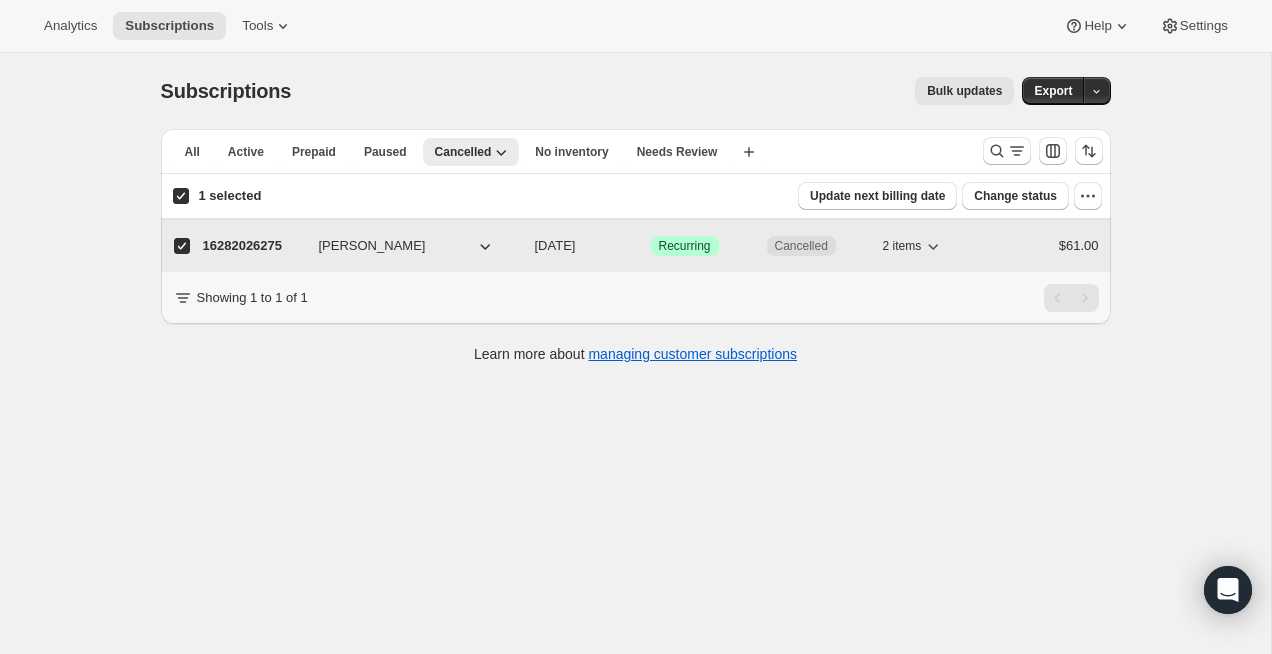 click on "Elizabeth Ruiz" at bounding box center [372, 246] 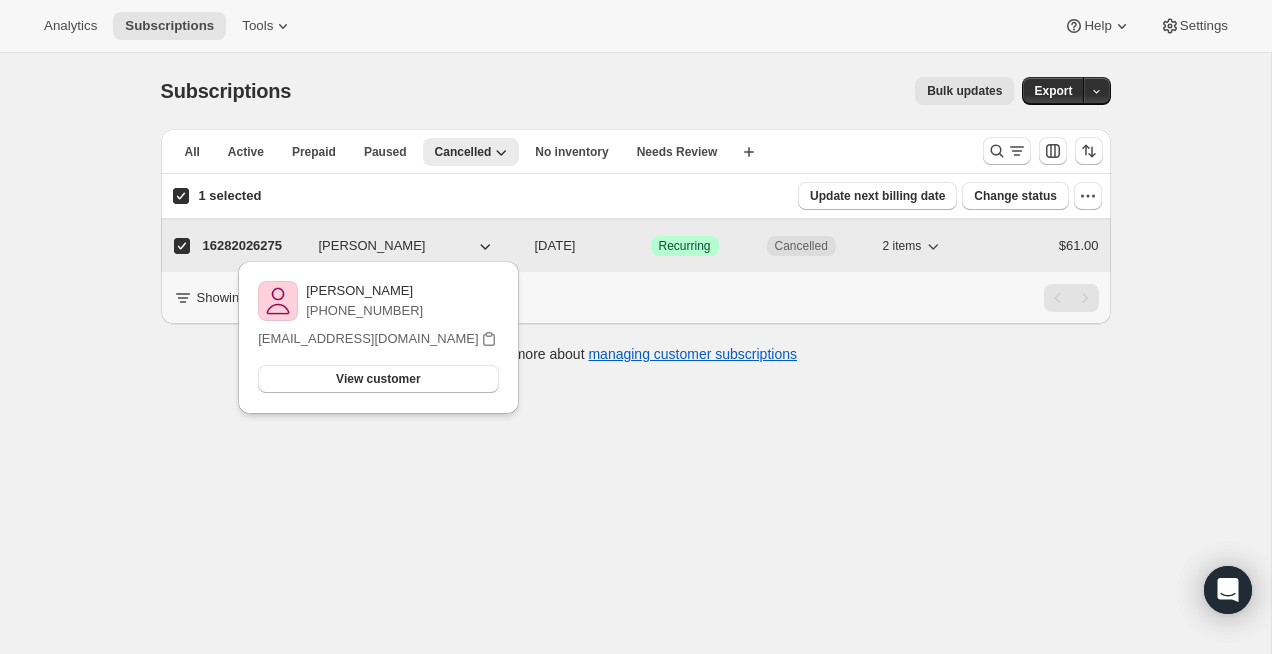 click 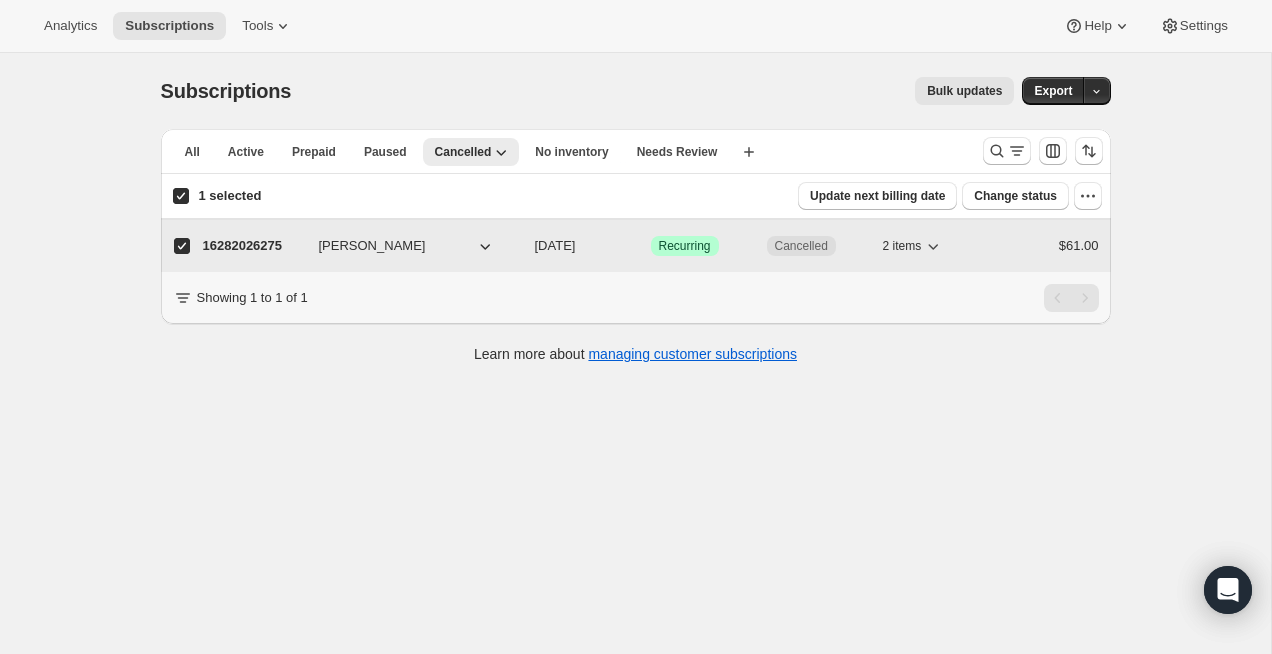 click 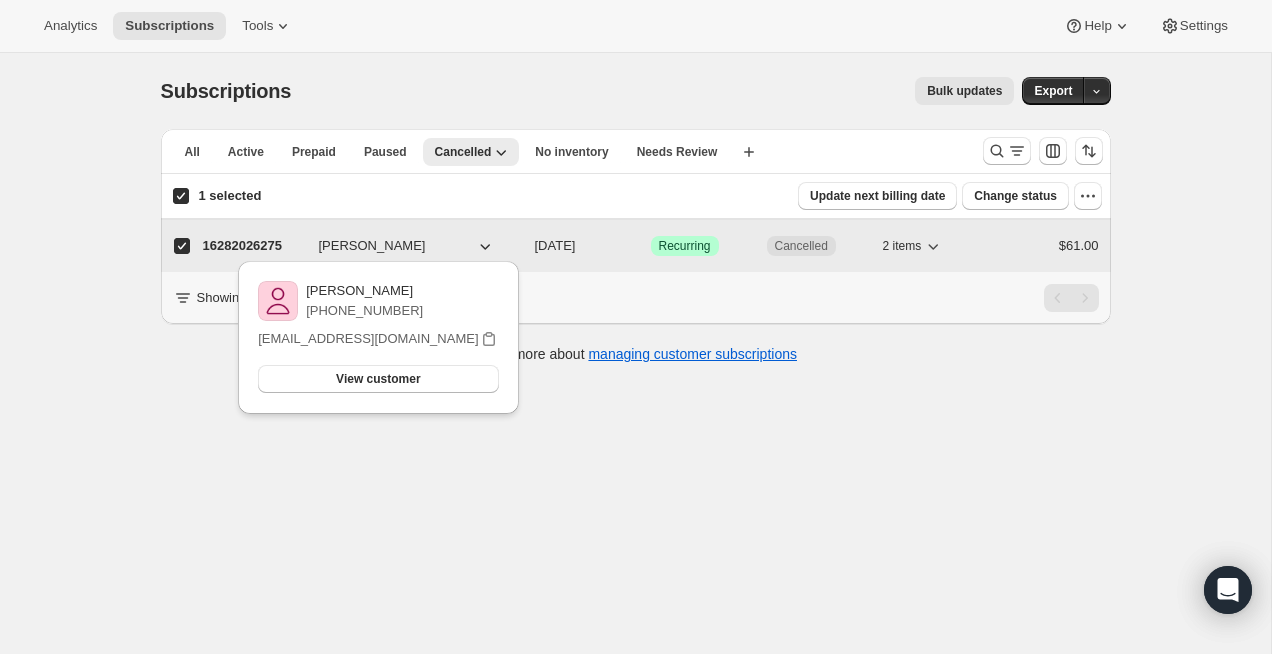 click 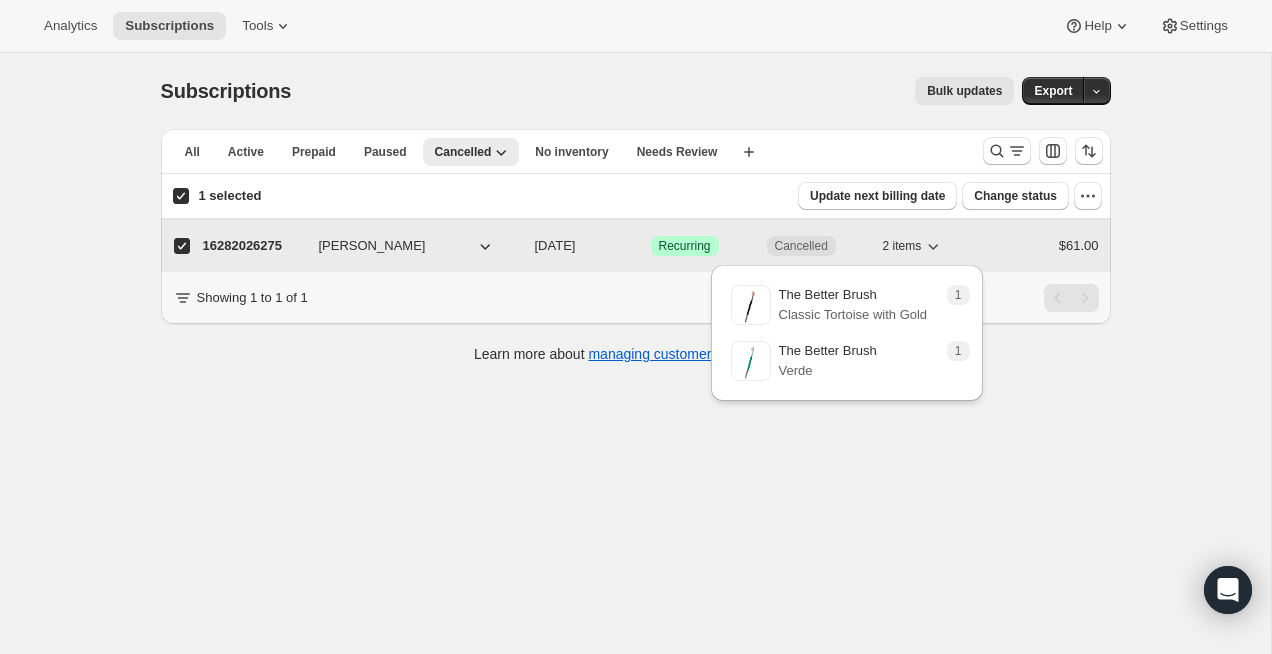 click 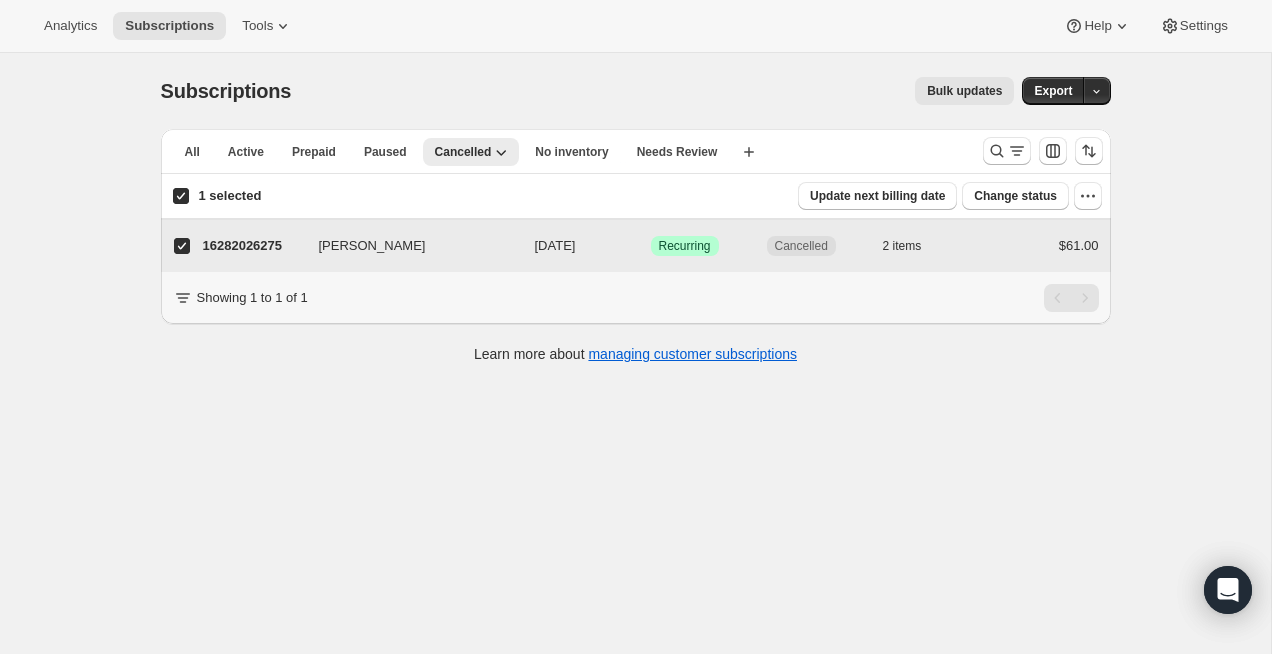 click on "Elizabeth Ruiz" at bounding box center [182, 246] 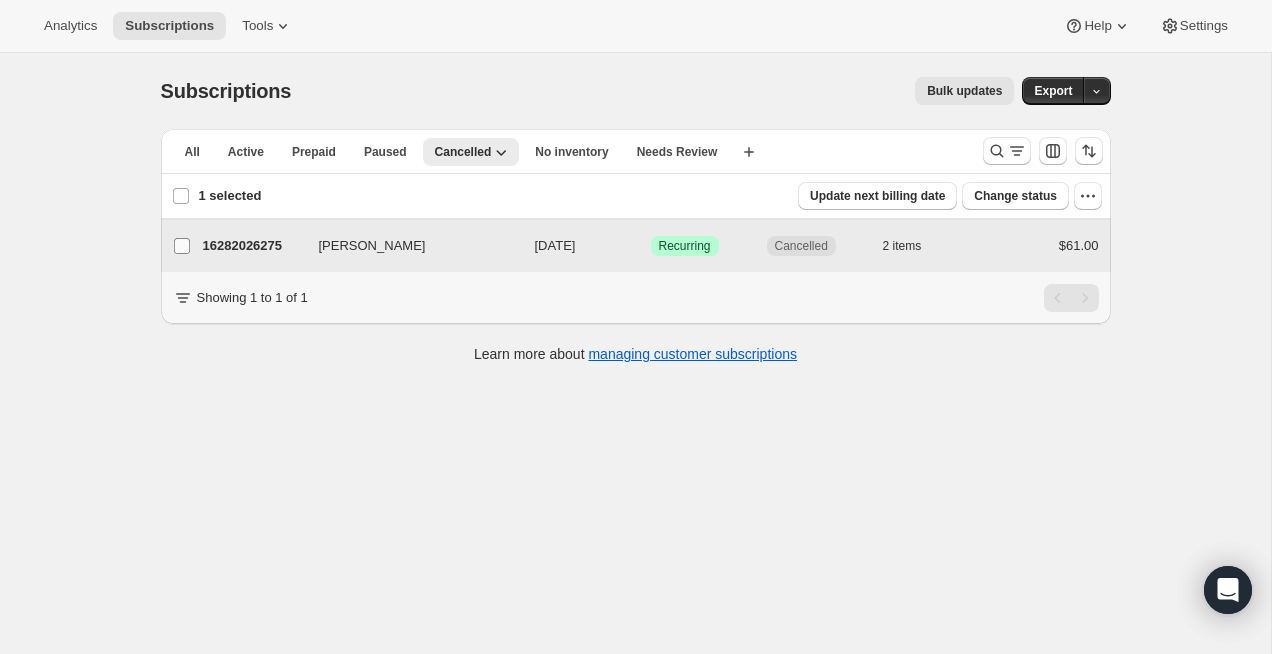 checkbox on "false" 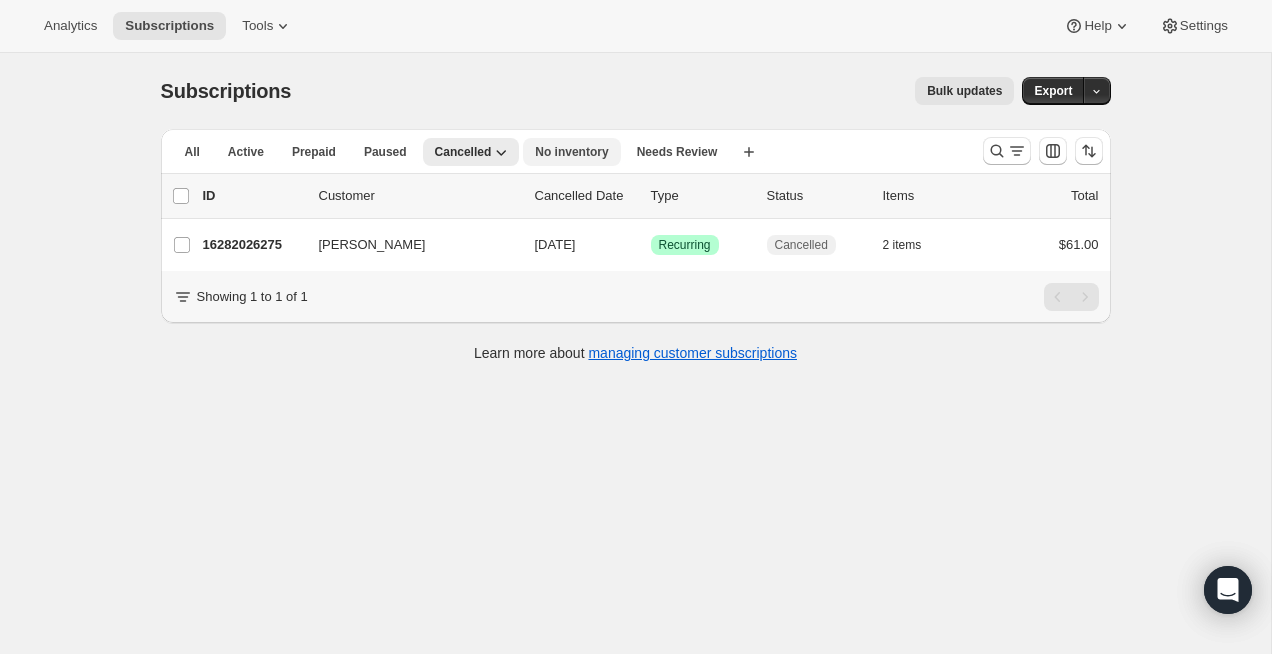 click on "No inventory" at bounding box center (571, 152) 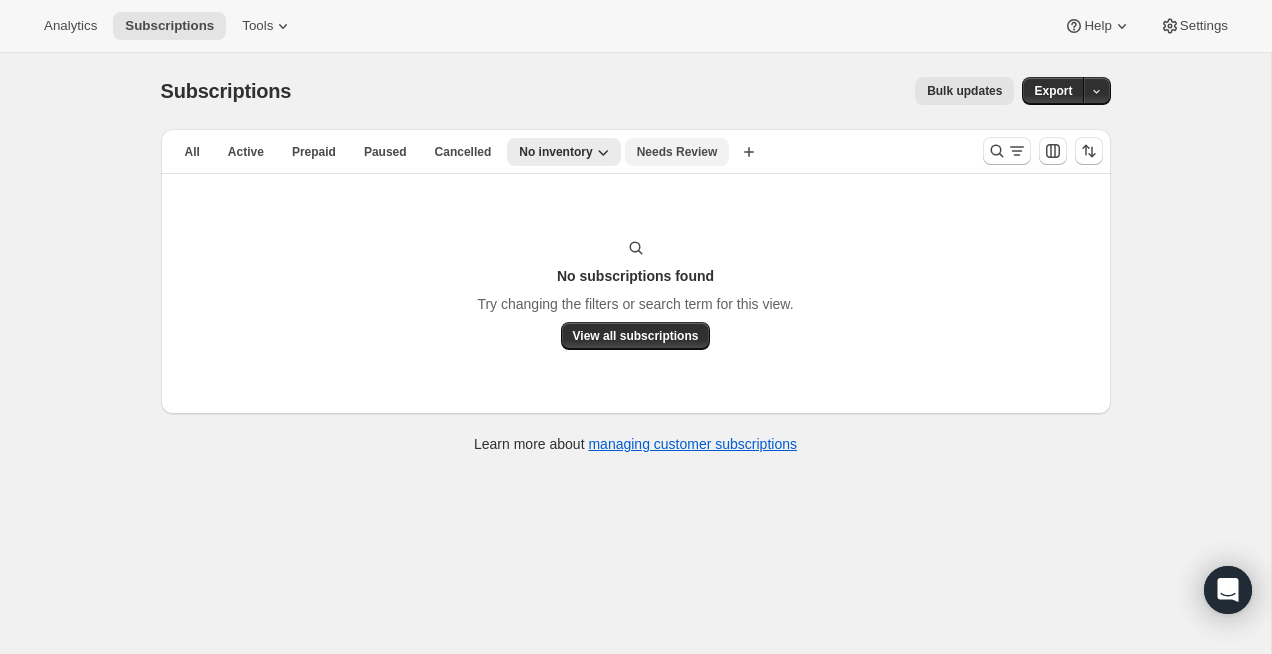click on "Needs Review" at bounding box center [677, 152] 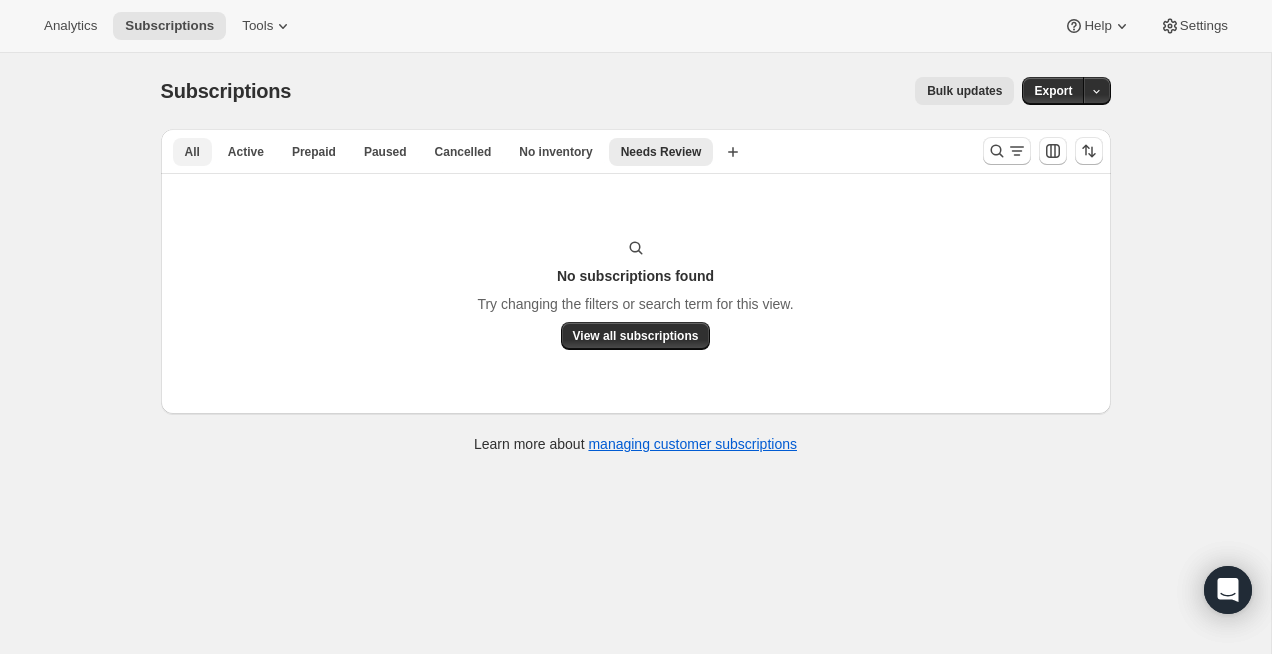 click on "All" at bounding box center (192, 152) 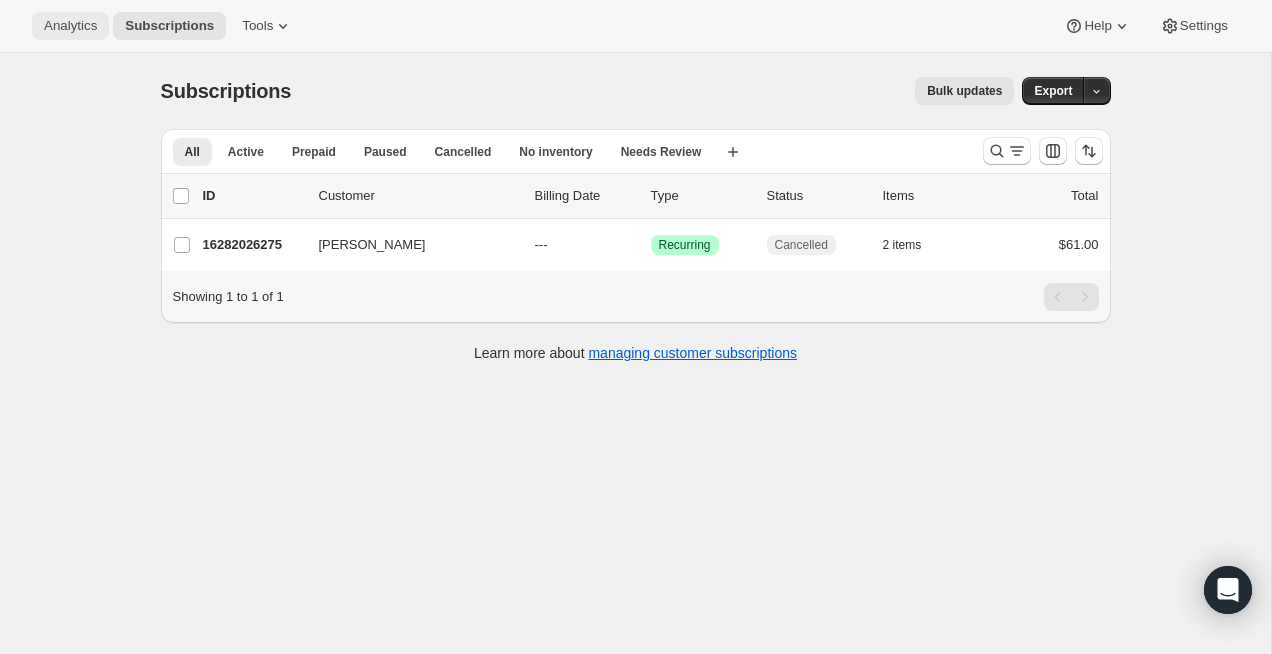 click on "Analytics" at bounding box center [70, 26] 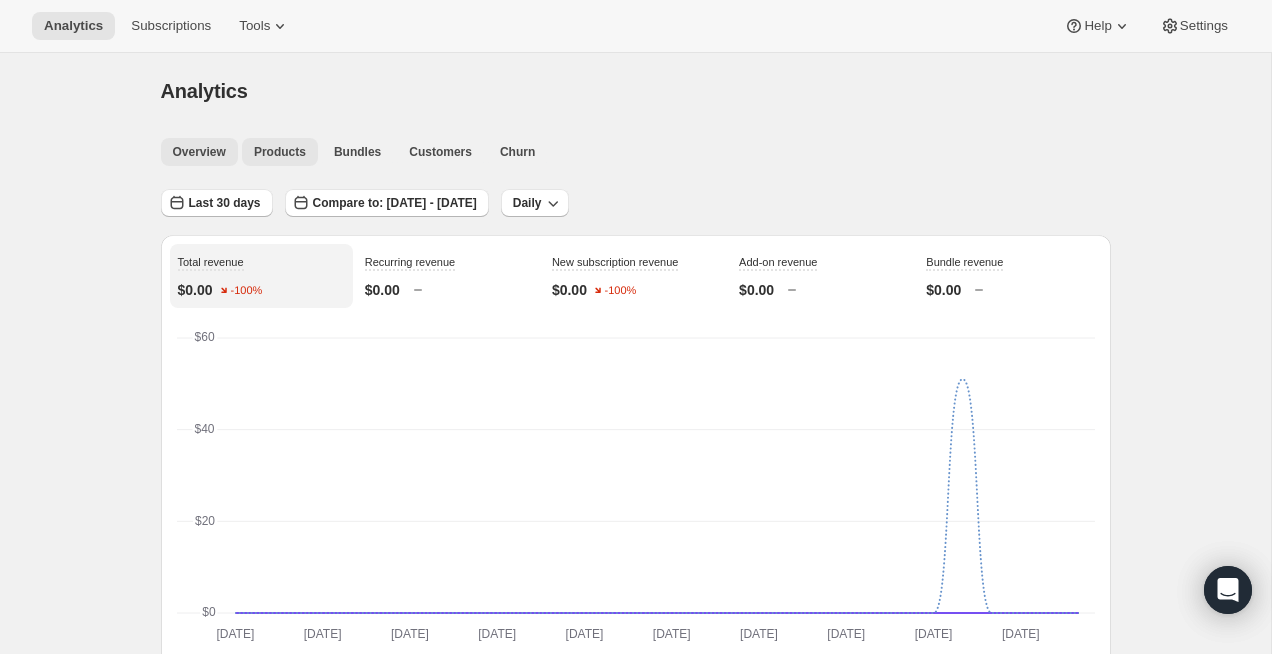 click on "Products" at bounding box center [280, 152] 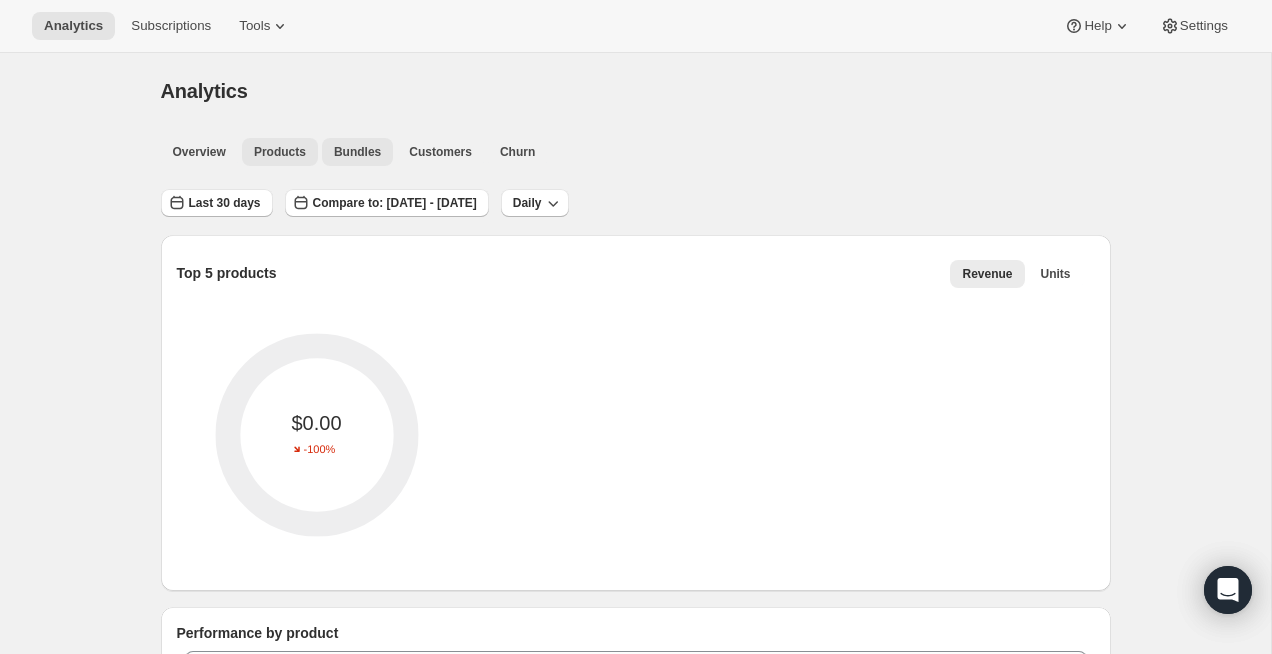 click on "Bundles" at bounding box center (357, 152) 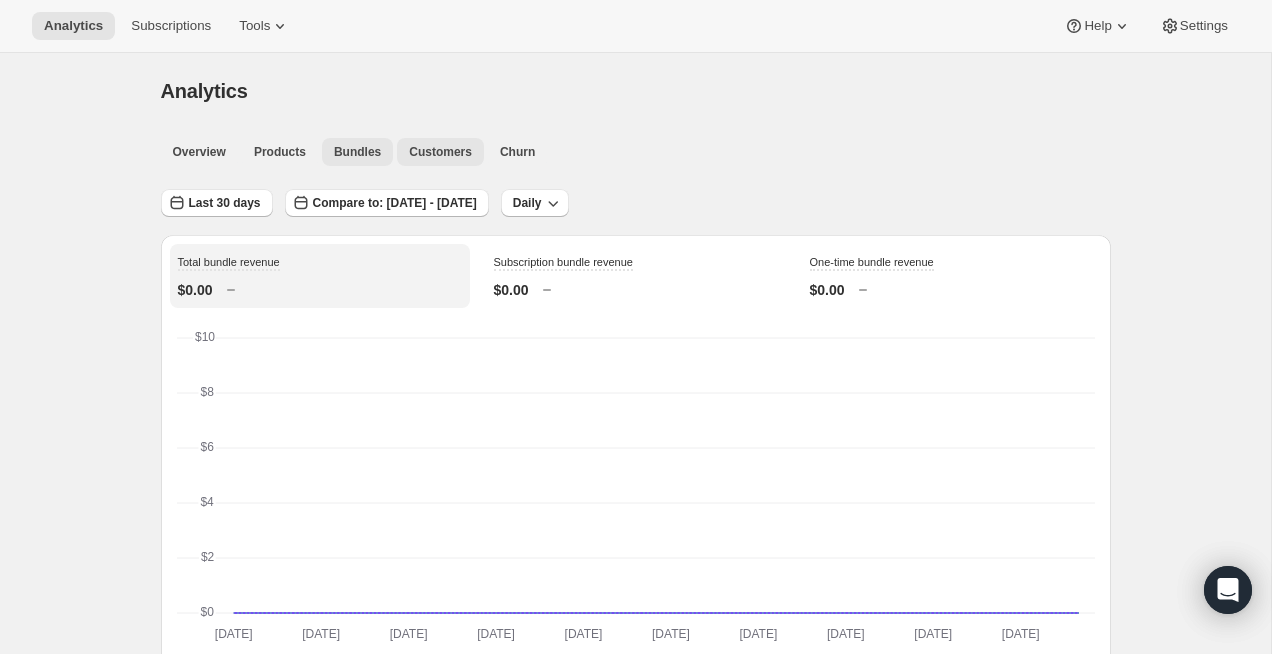 click on "Customers" at bounding box center [440, 152] 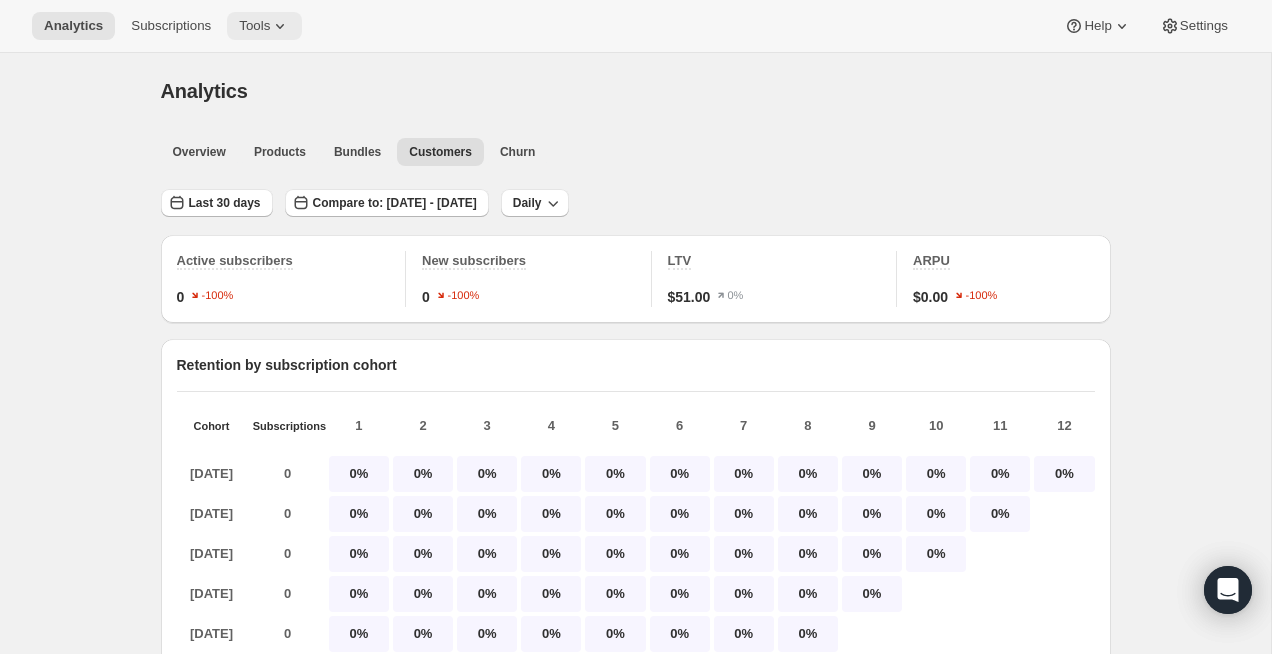 click on "Tools" at bounding box center [254, 26] 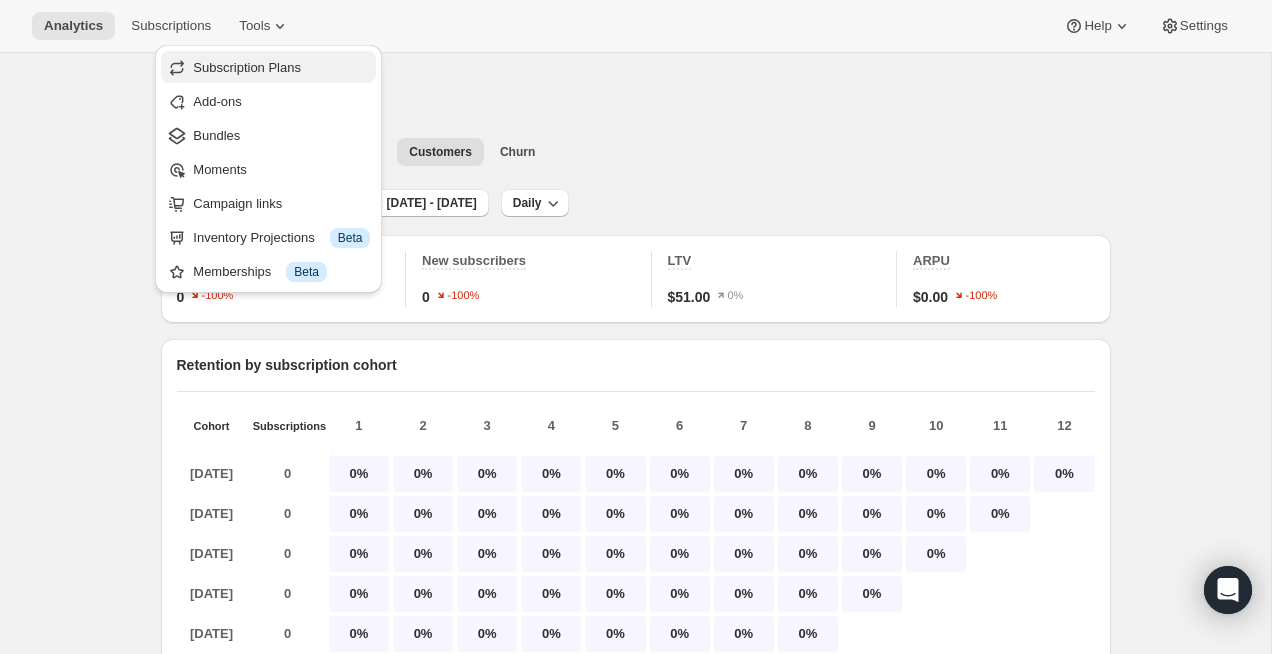 click on "Subscription Plans" at bounding box center [247, 67] 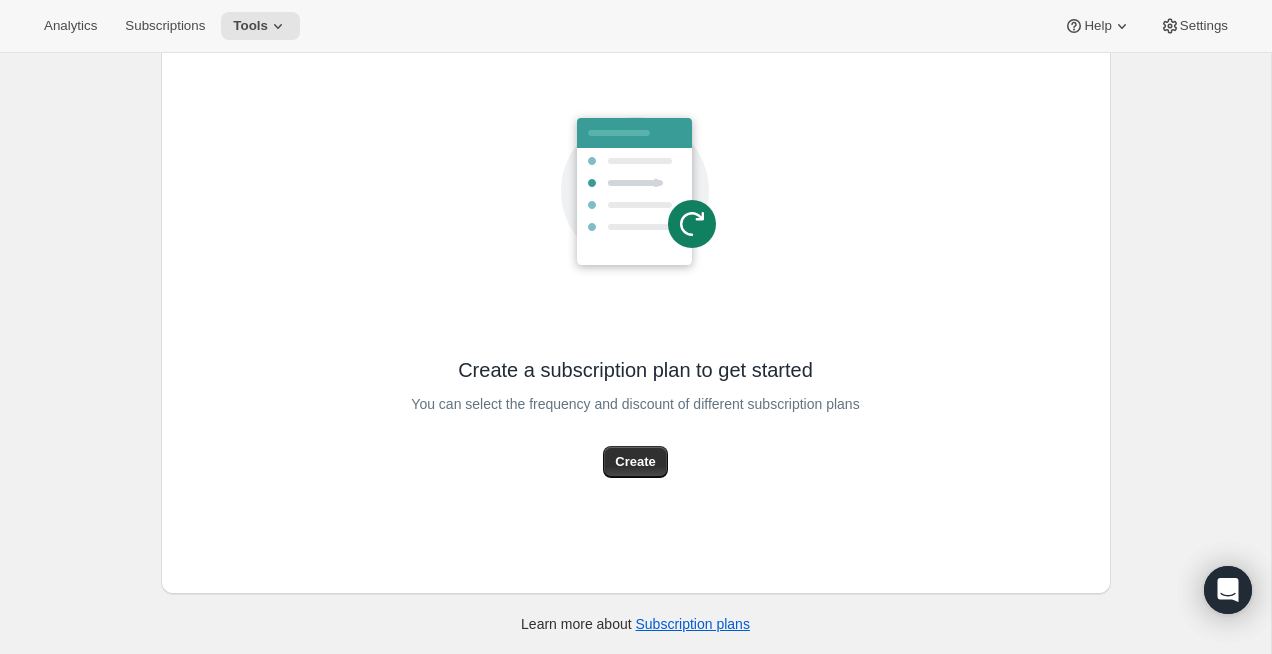 scroll, scrollTop: 0, scrollLeft: 0, axis: both 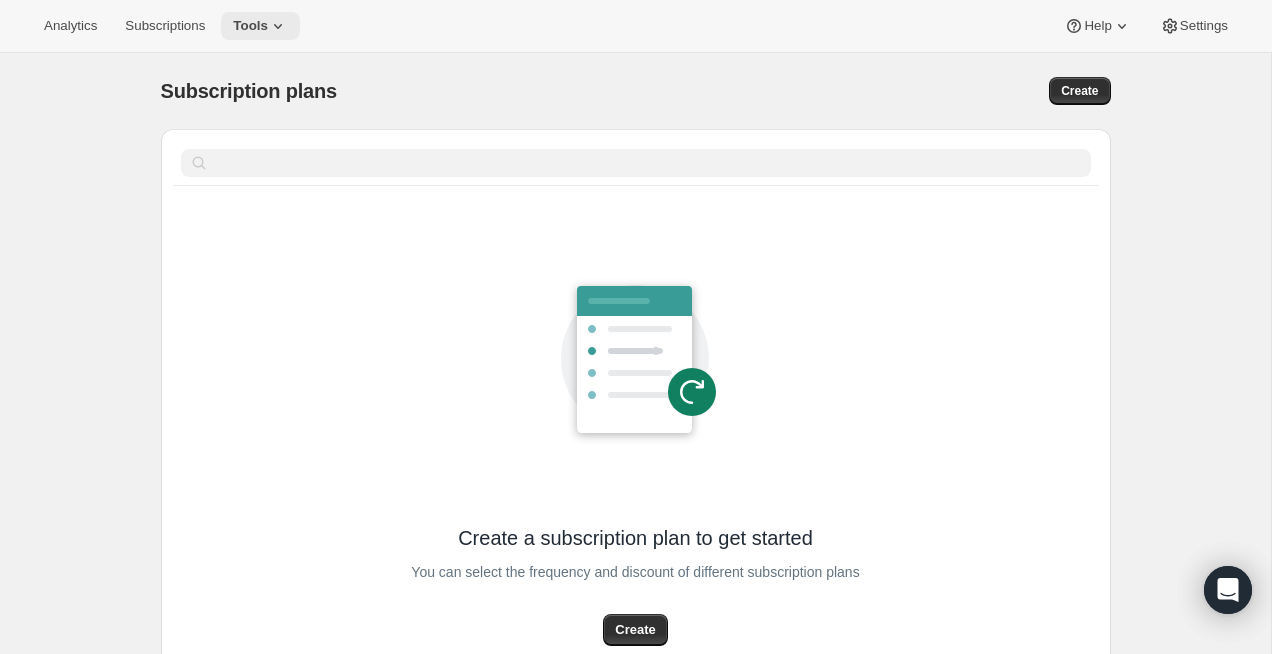 click 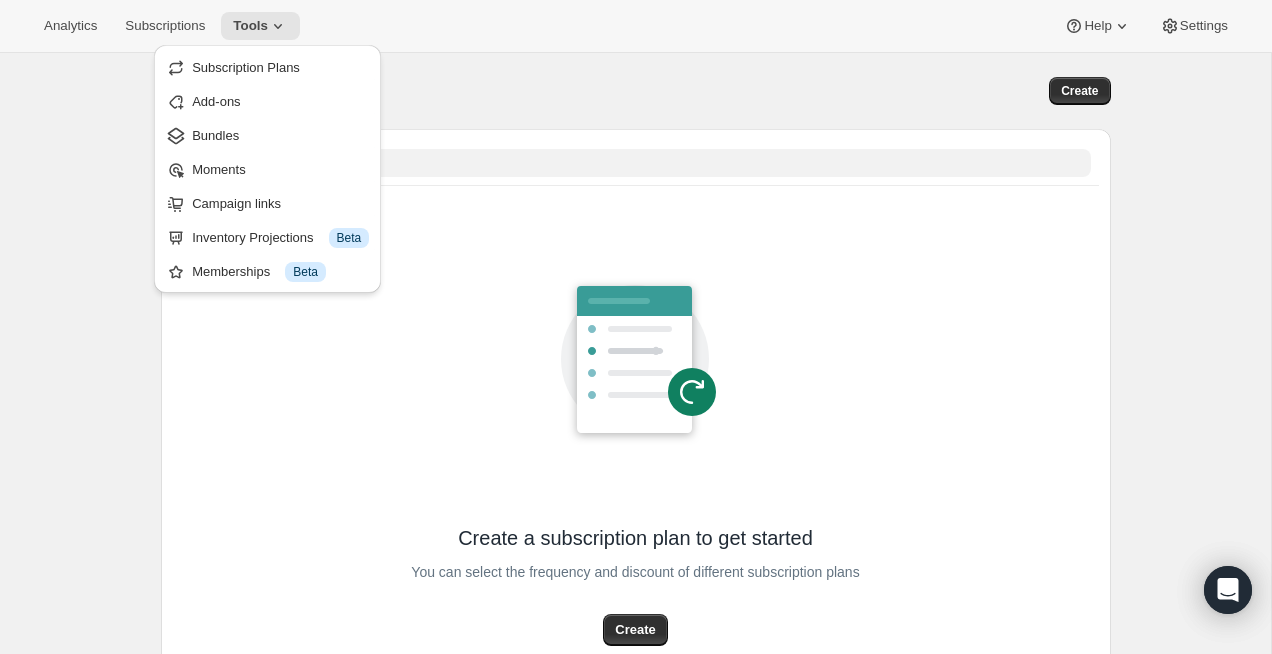 click on "Subscription plans. This page is ready Subscription plans Create Clear Create a subscription plan to get started You can select the frequency and discount of different subscription plans Create Learn more about   Subscription plans" at bounding box center (635, 437) 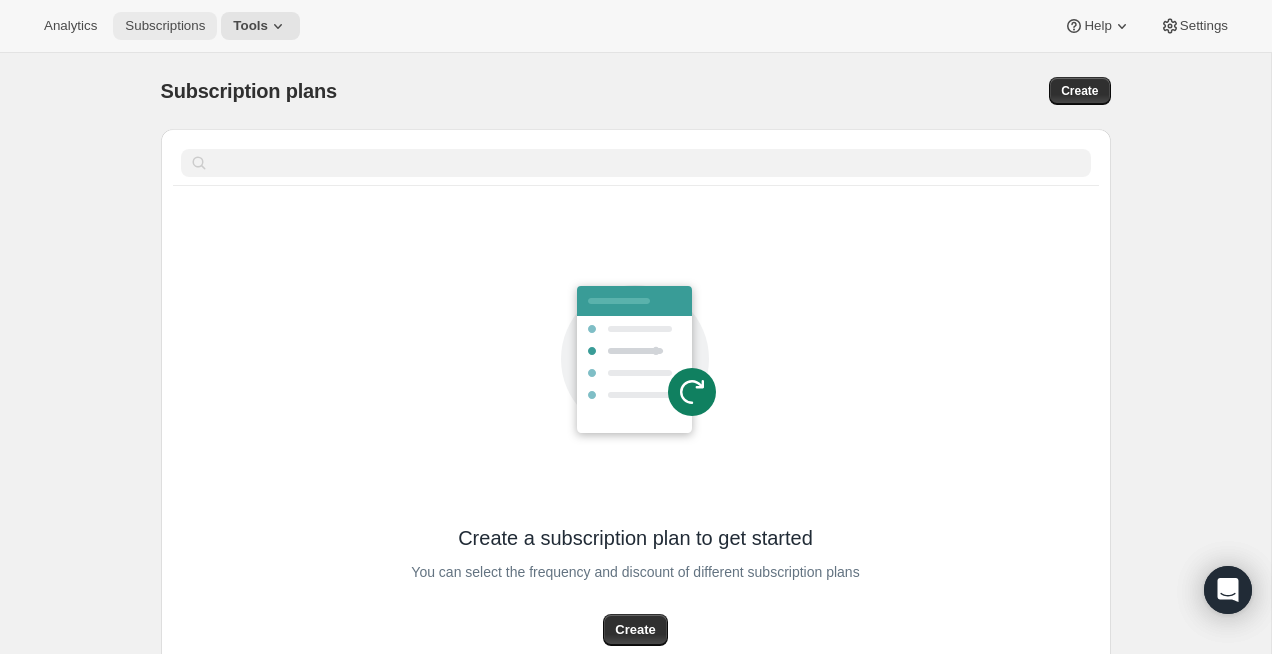 click on "Subscriptions" at bounding box center (165, 26) 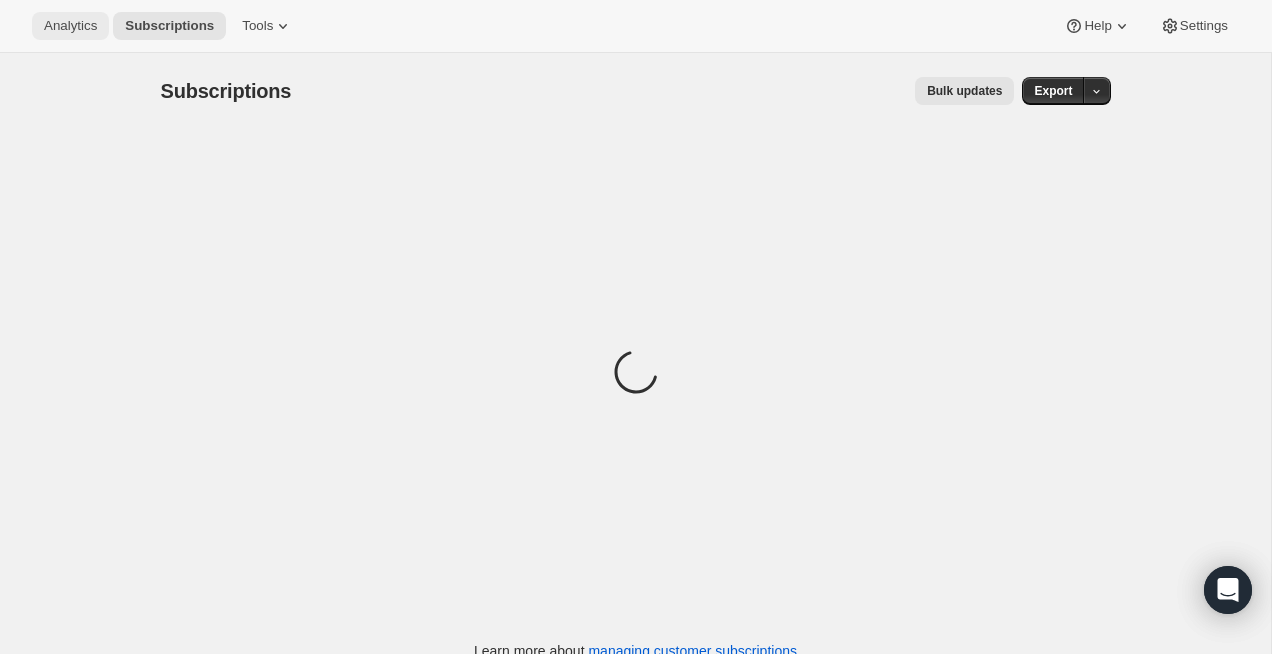 click on "Analytics" at bounding box center (70, 26) 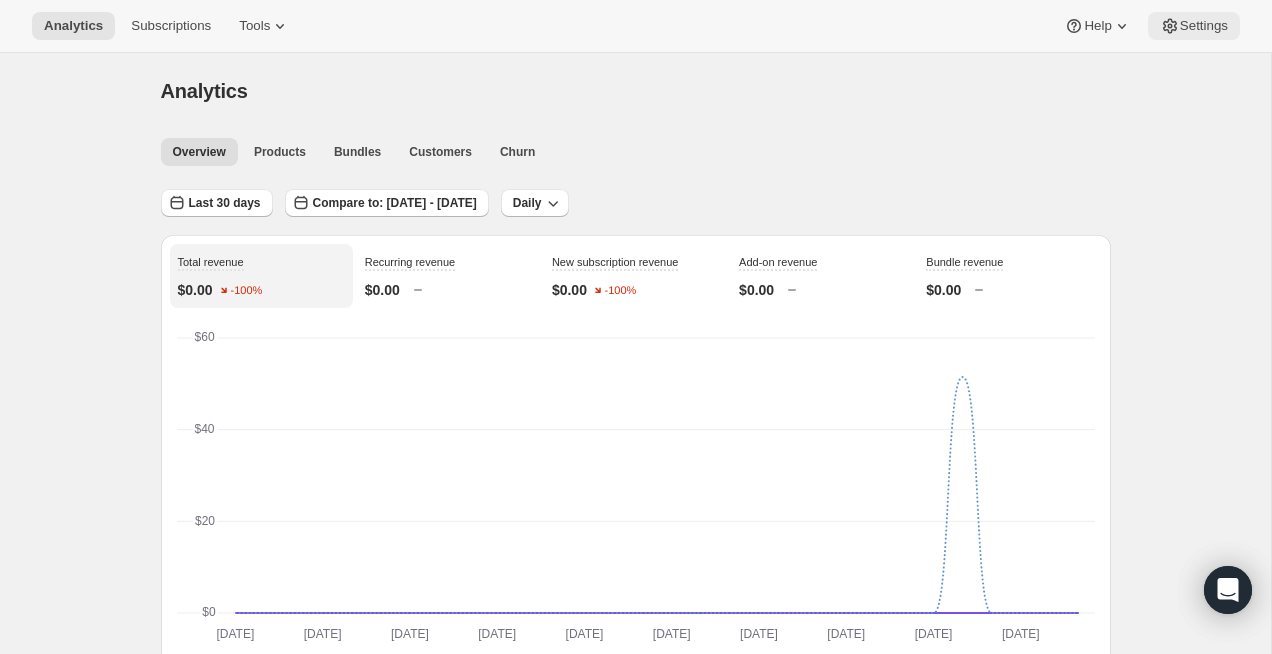 click on "Settings" at bounding box center (1204, 26) 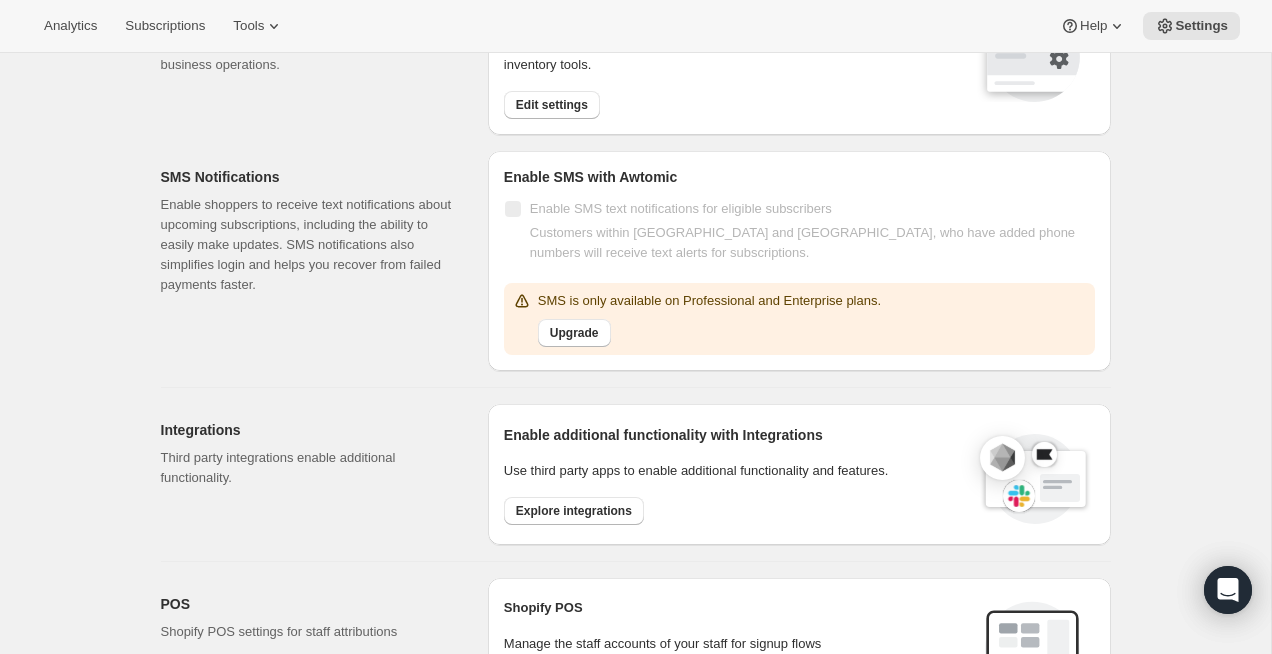 scroll, scrollTop: 396, scrollLeft: 0, axis: vertical 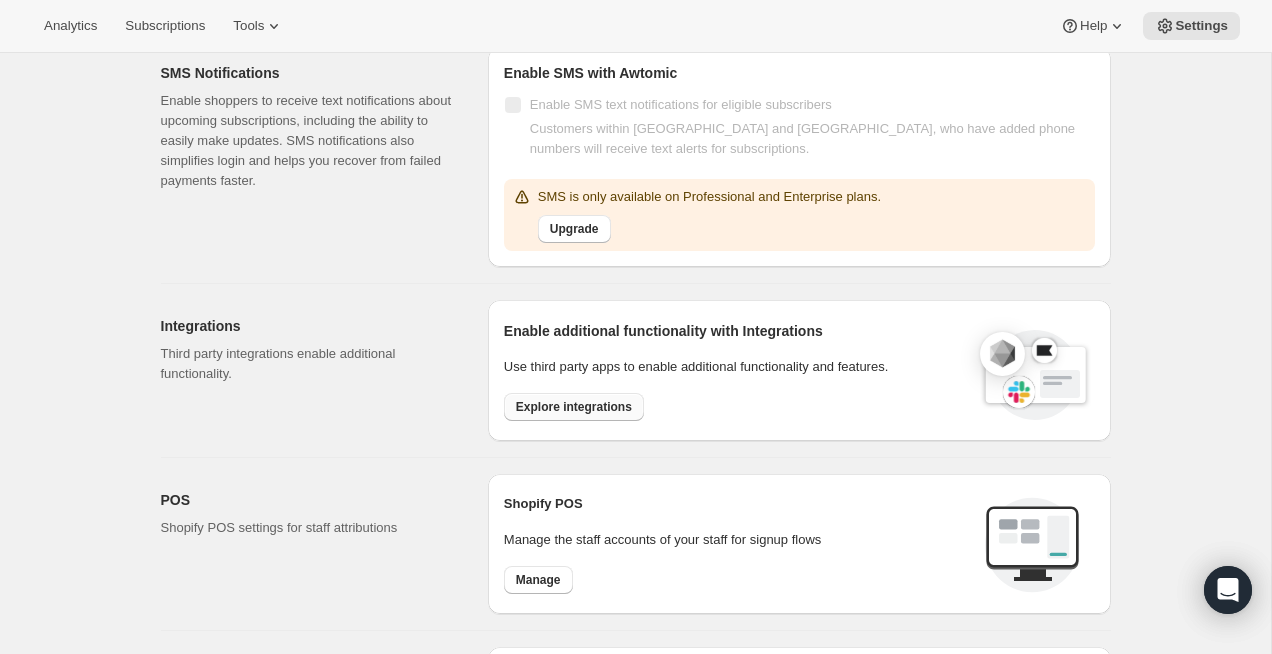 click on "Explore integrations" at bounding box center (574, 407) 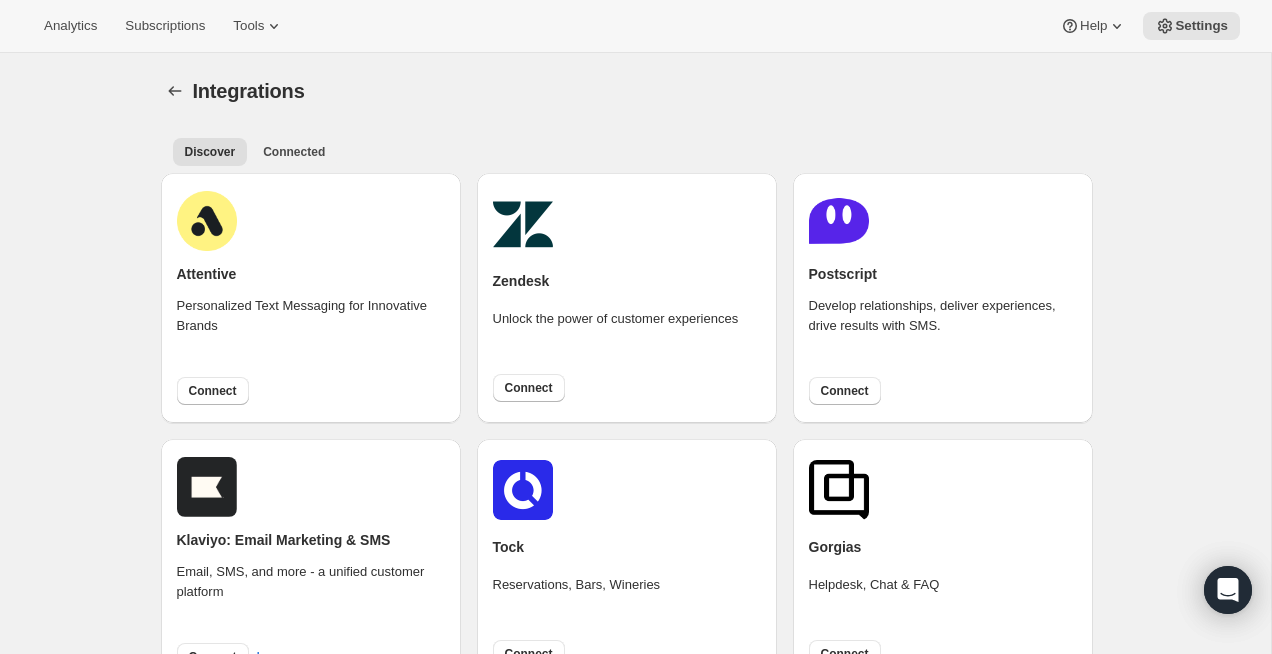 scroll, scrollTop: 243, scrollLeft: 0, axis: vertical 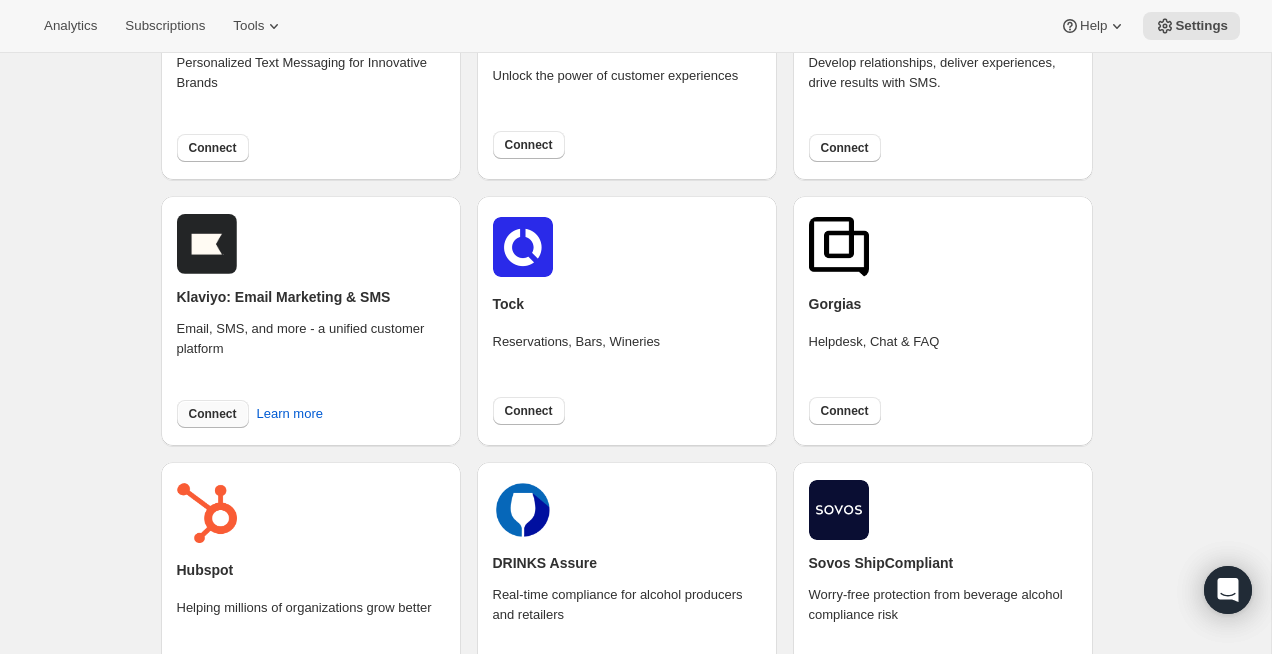 click on "Connect" at bounding box center [213, 414] 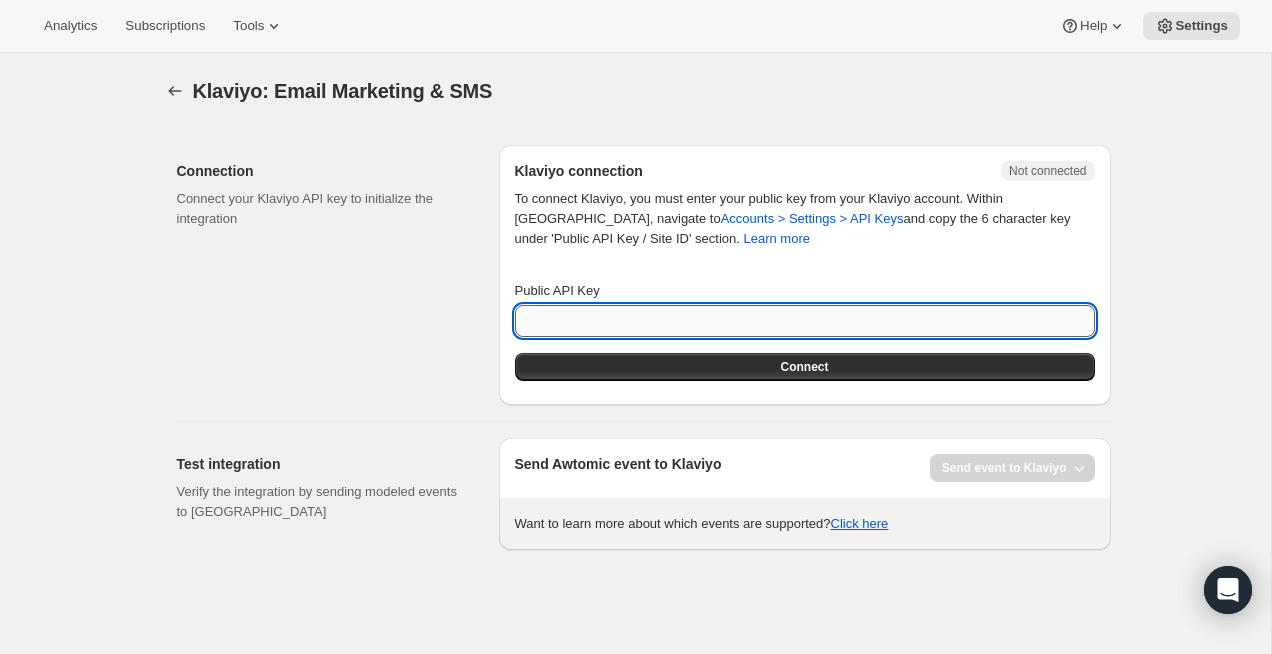 click on "Public API Key" at bounding box center (805, 321) 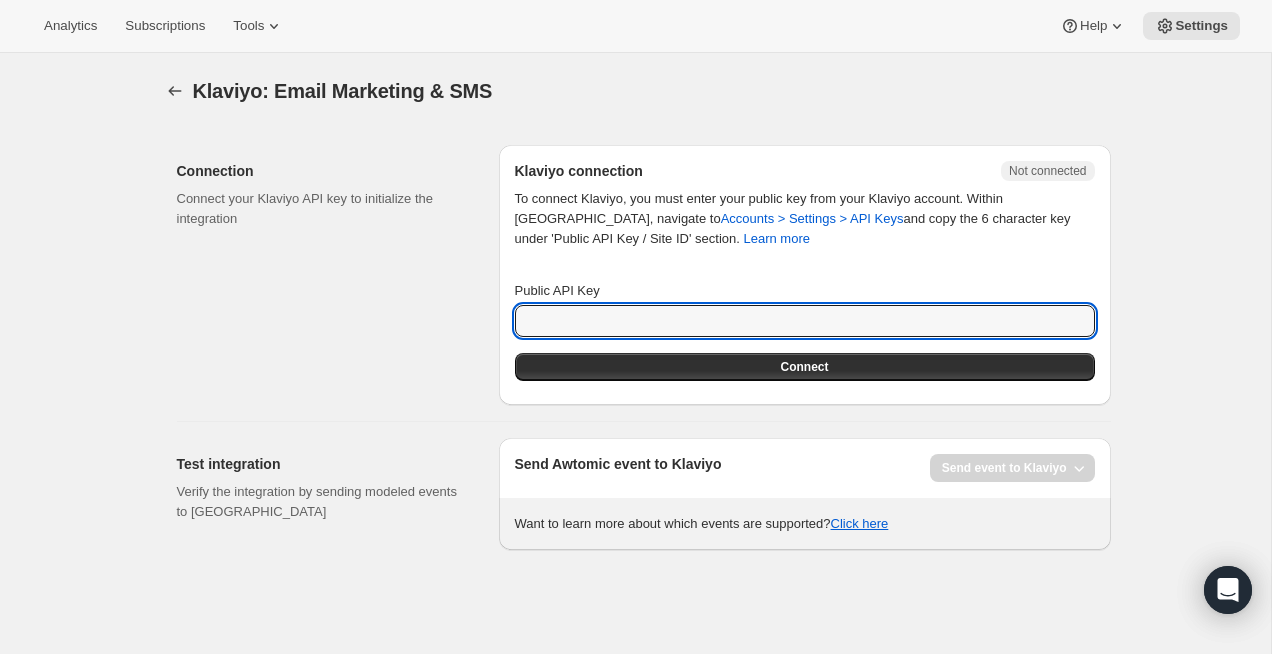 paste on "RScnzk" 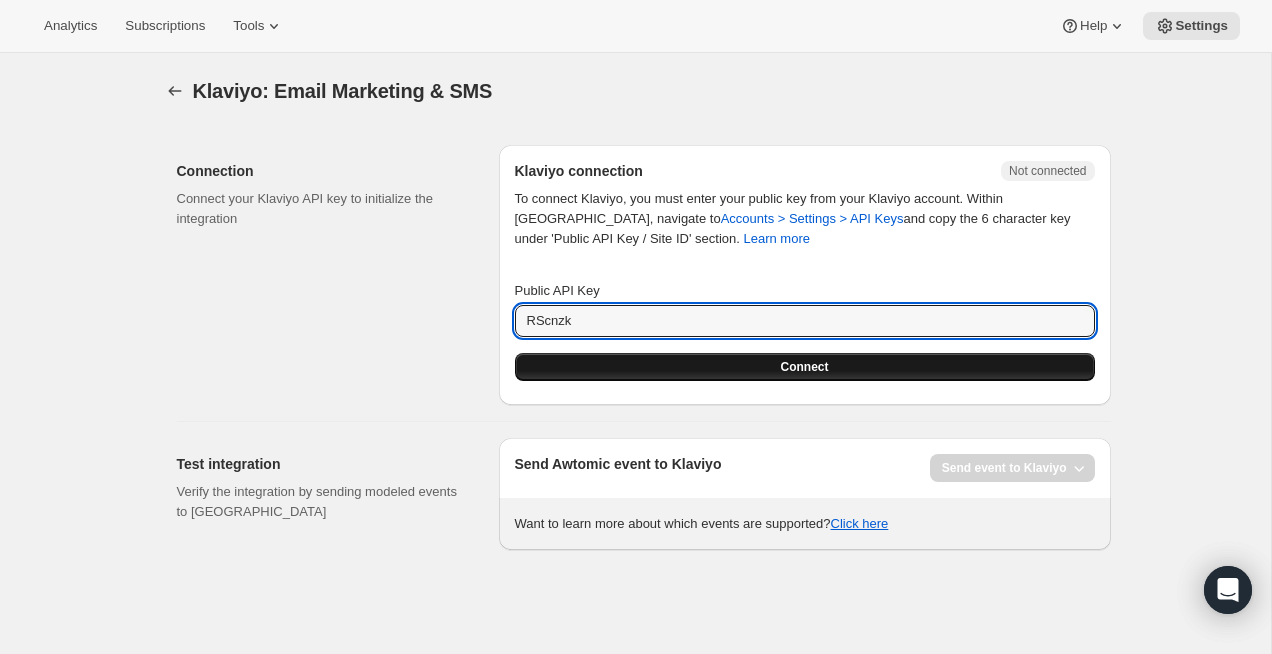 type on "RScnzk" 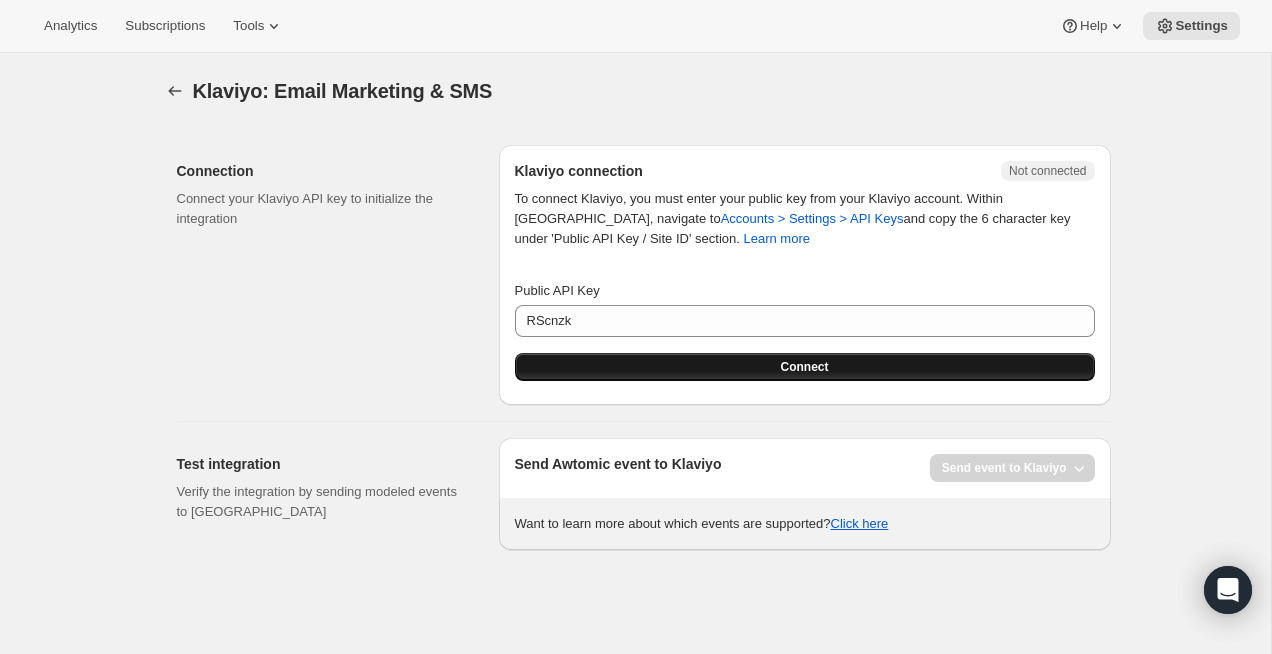 click on "Connect" at bounding box center [805, 367] 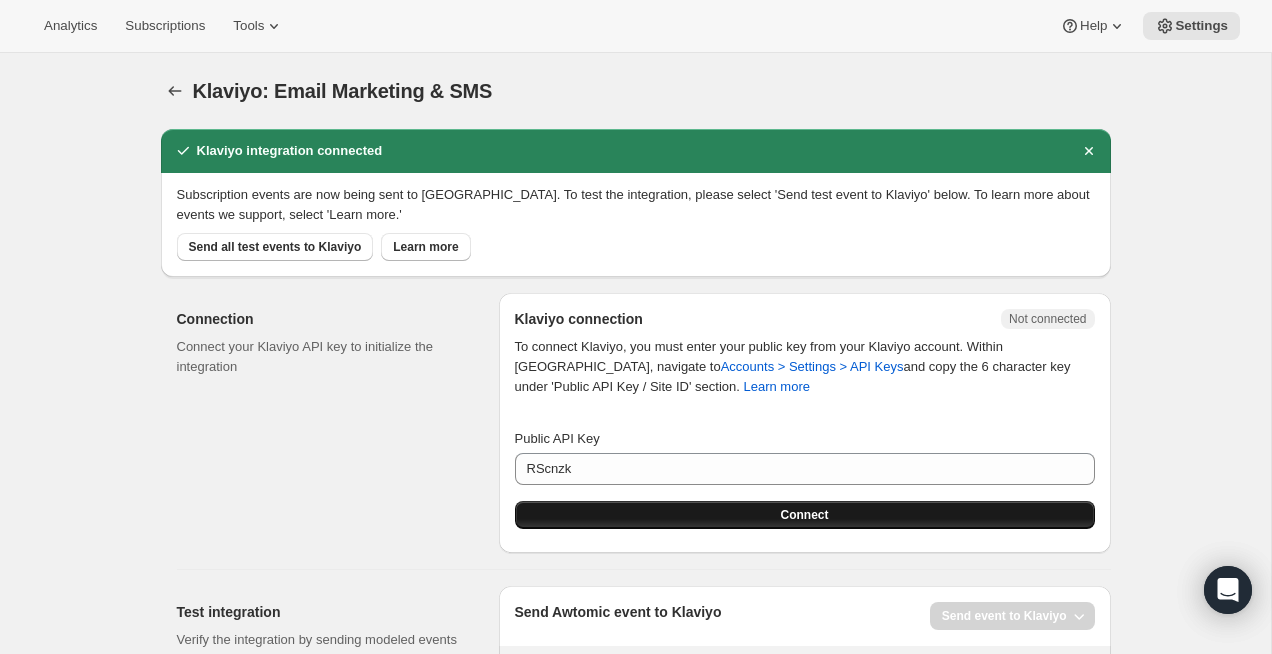 scroll, scrollTop: 53, scrollLeft: 0, axis: vertical 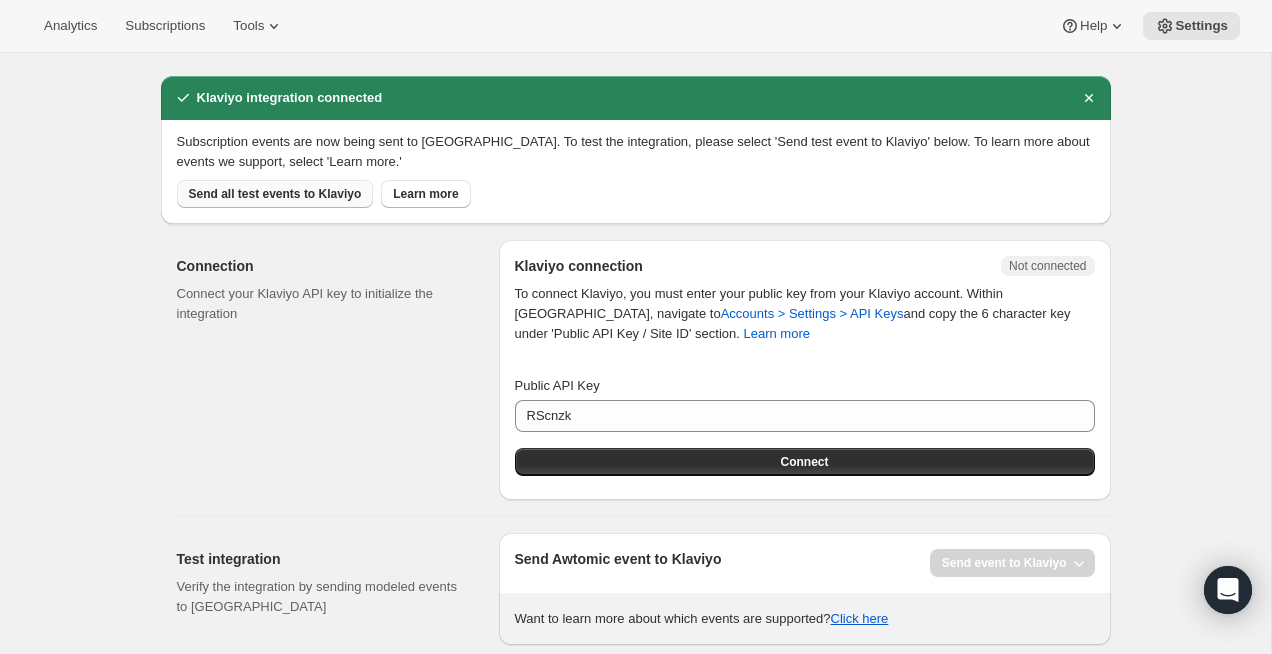click on "Send all test events to Klaviyo" at bounding box center (275, 194) 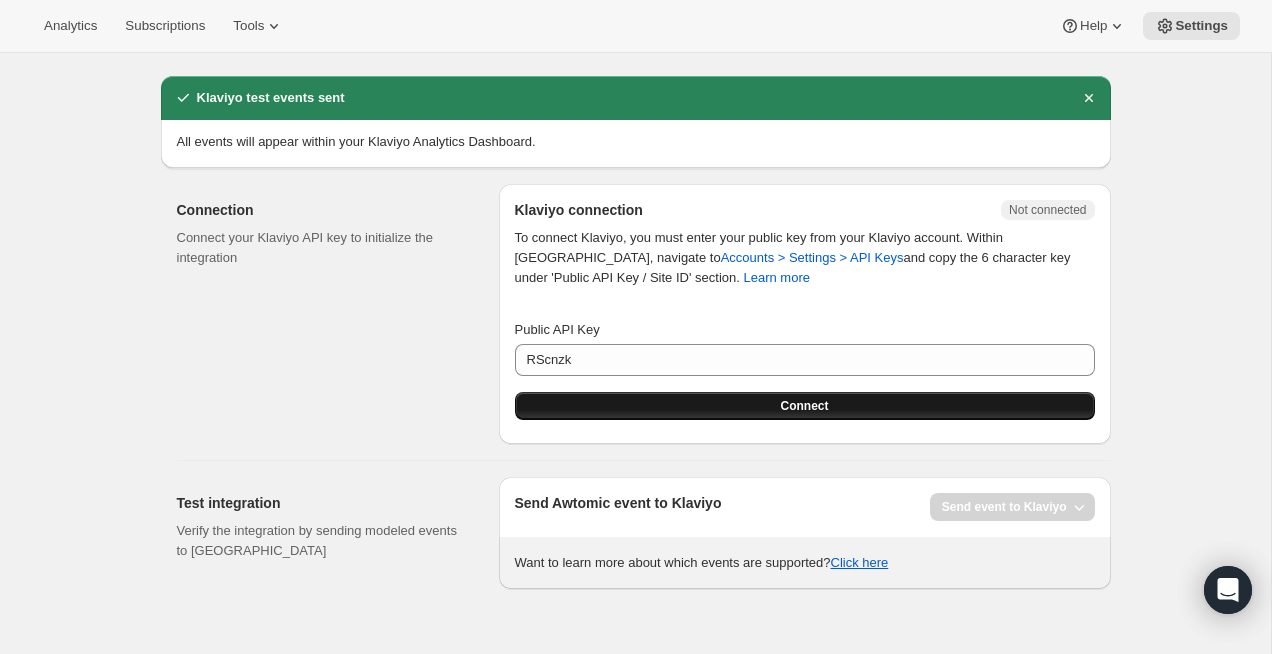 click on "Connect" at bounding box center (805, 406) 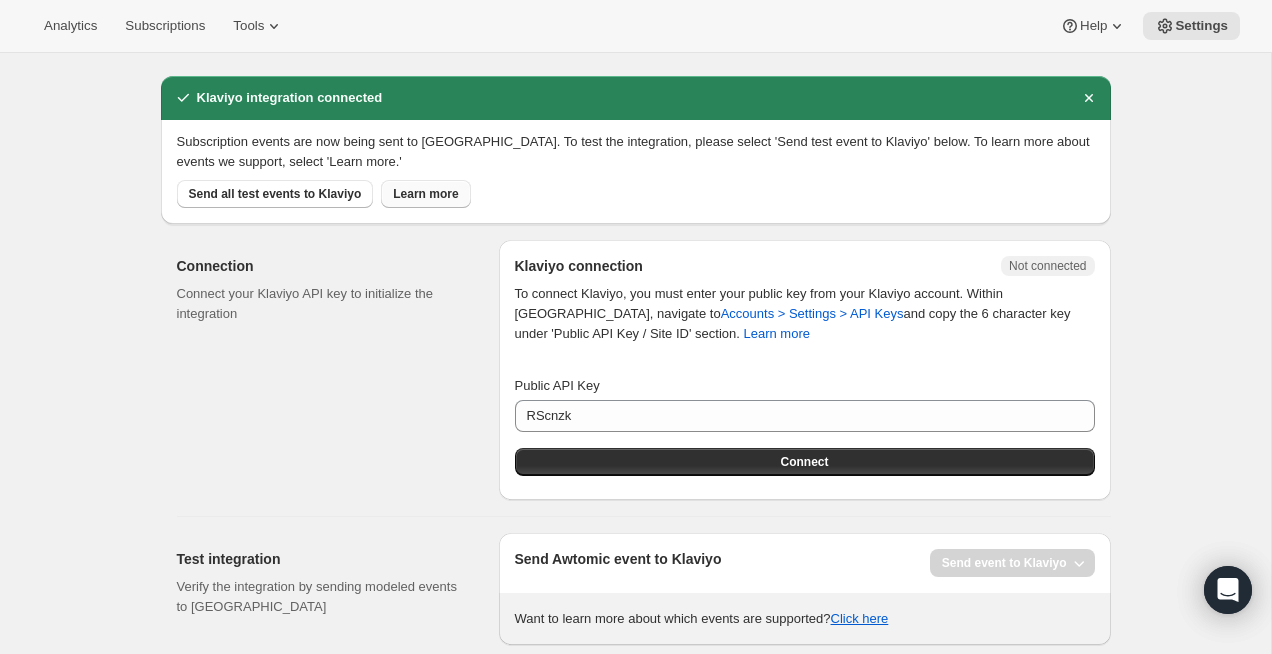 click on "Learn more" at bounding box center (425, 194) 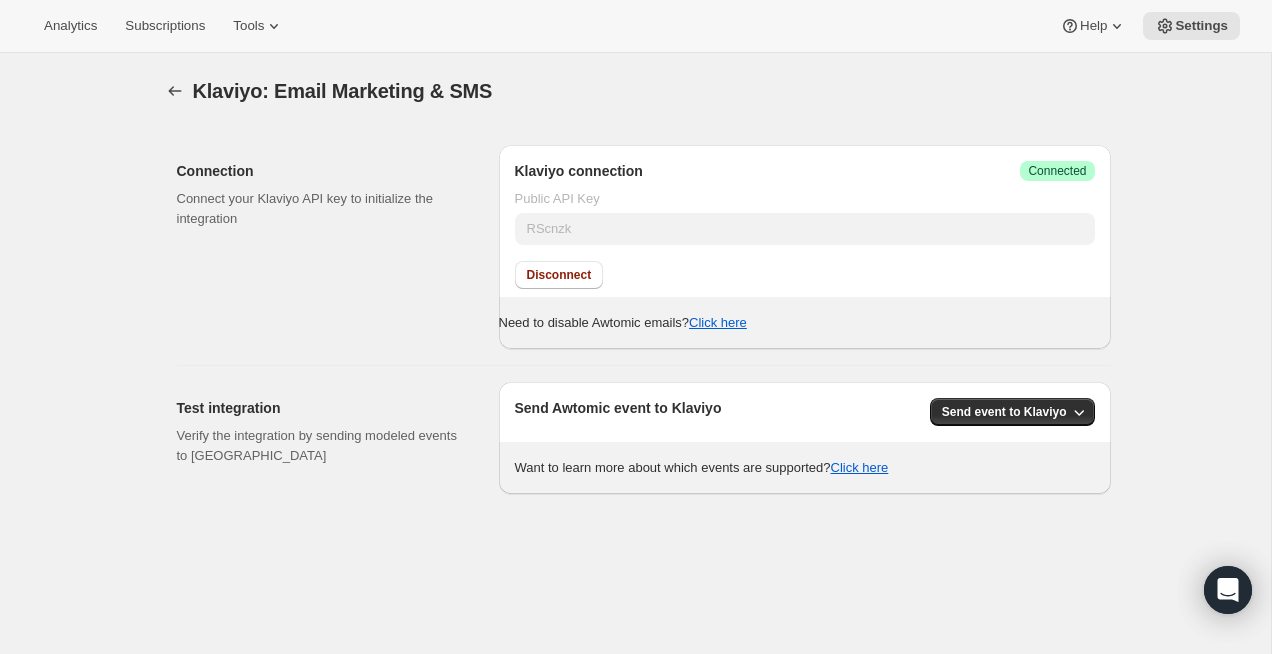 scroll, scrollTop: 53, scrollLeft: 0, axis: vertical 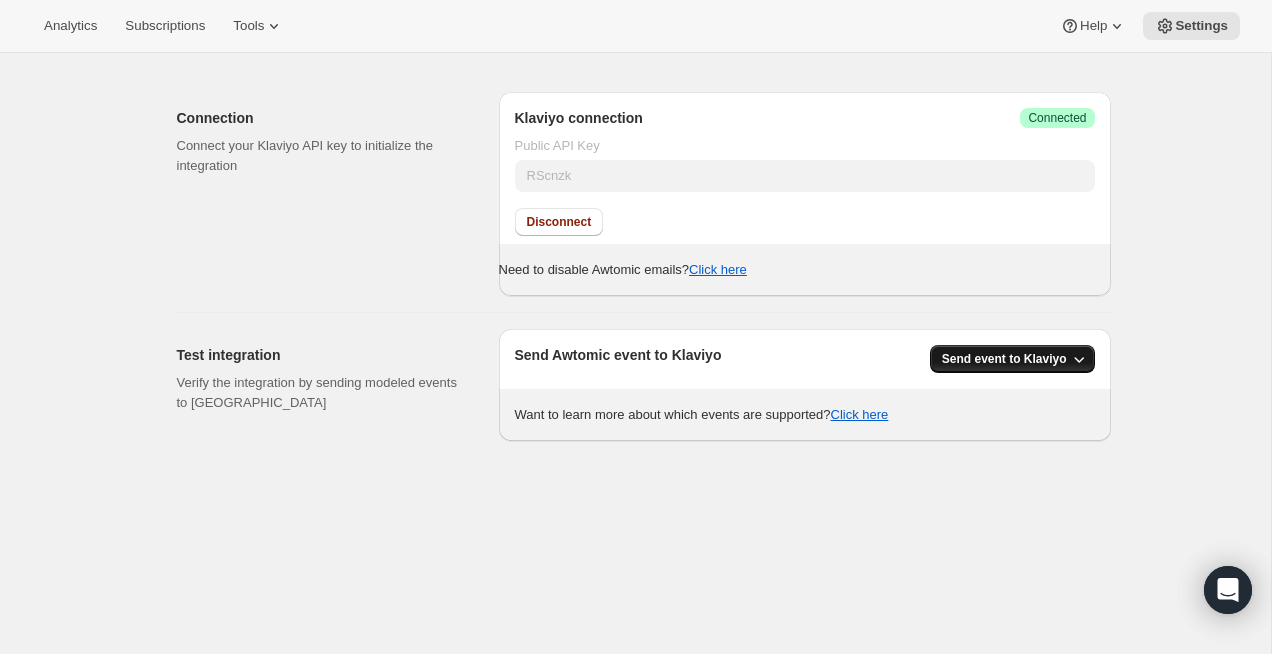 click on "Send event to Klaviyo" at bounding box center (1004, 359) 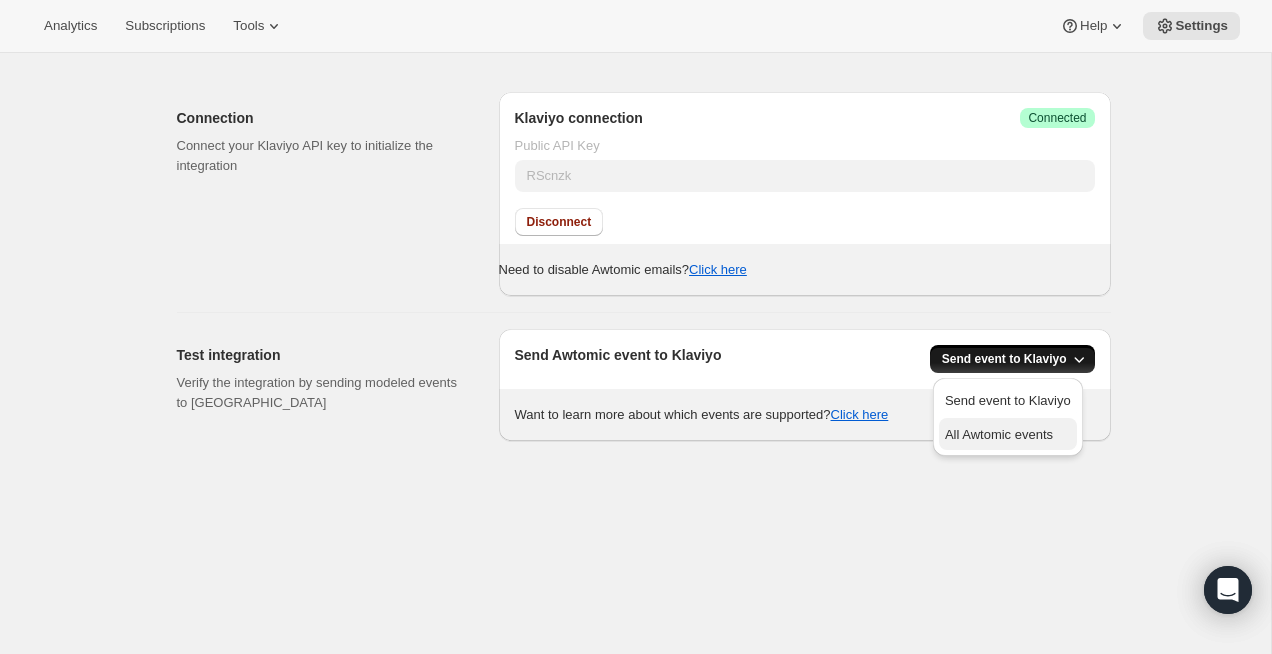 click on "All Awtomic events" at bounding box center [999, 434] 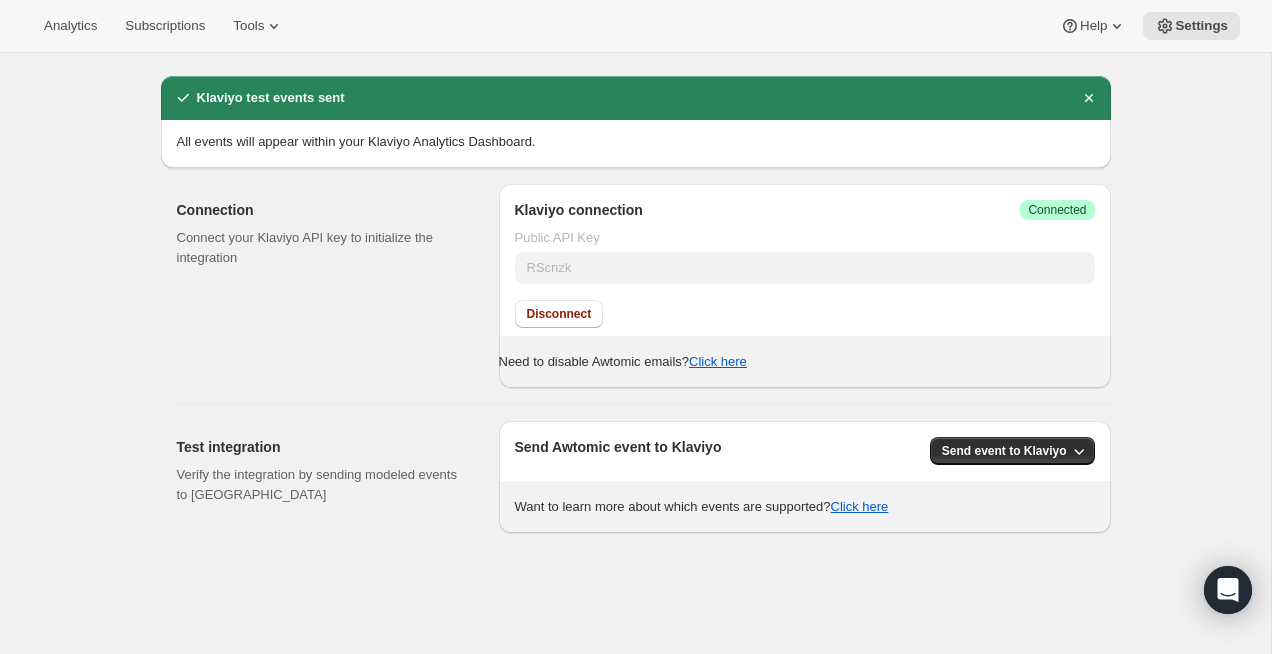 scroll, scrollTop: 0, scrollLeft: 0, axis: both 